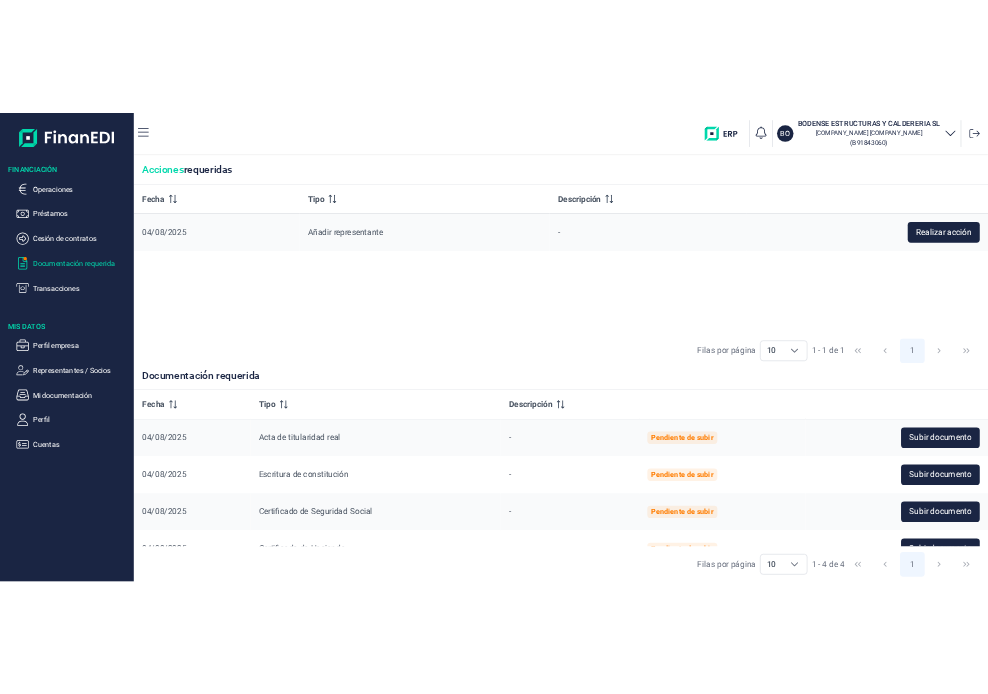 scroll, scrollTop: 0, scrollLeft: 0, axis: both 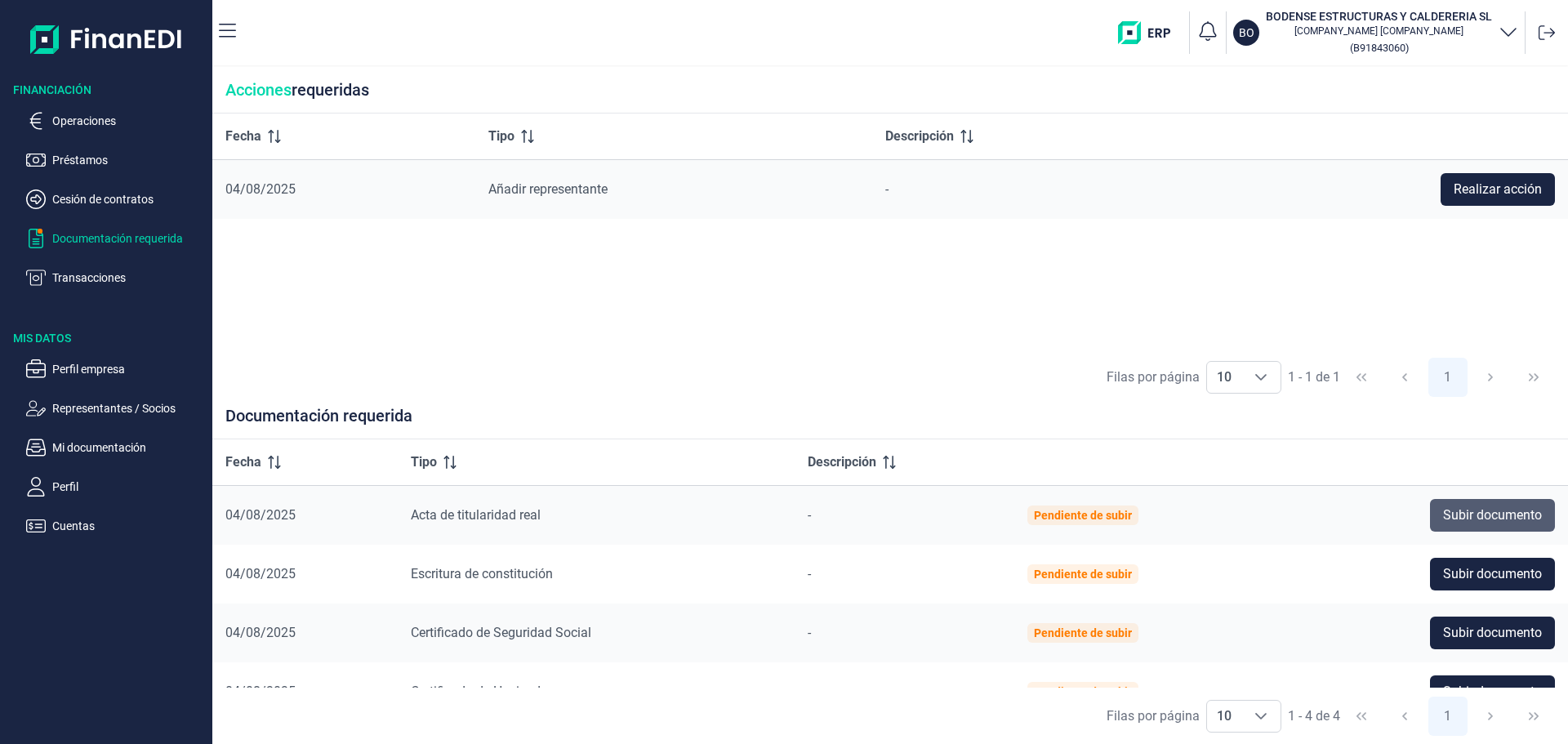 click on "Subir documento" at bounding box center (1492, 515) 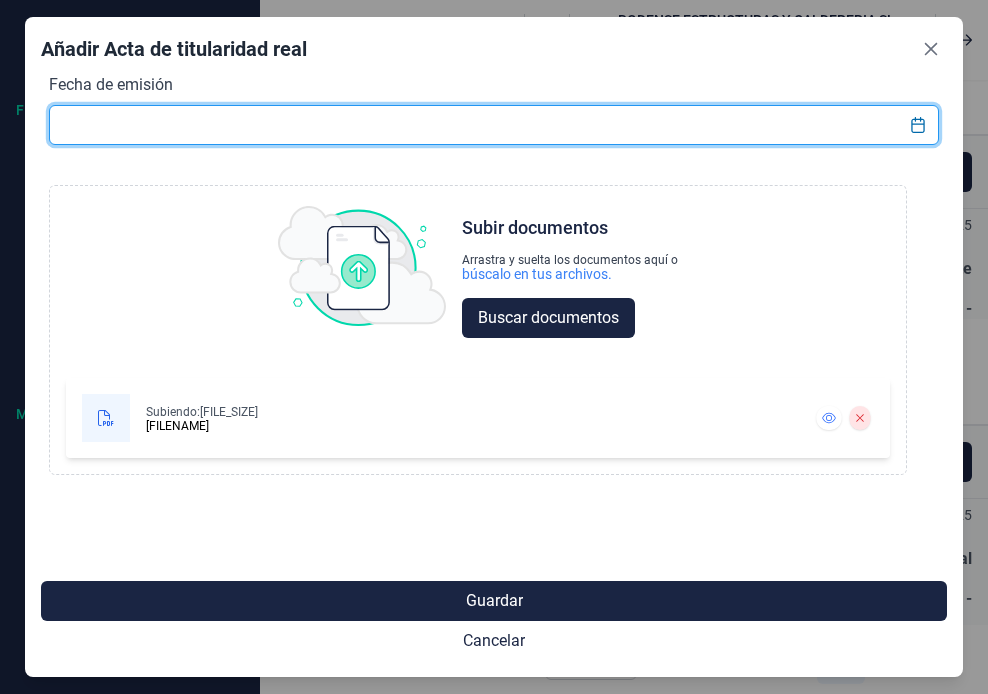 click at bounding box center [494, 125] 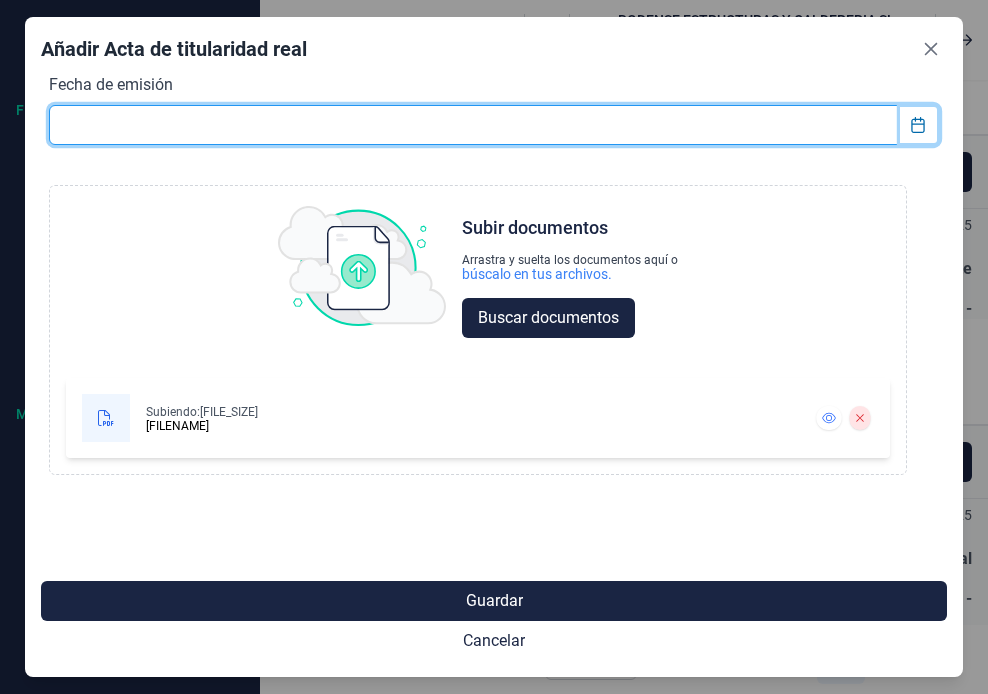 click at bounding box center (919, 125) 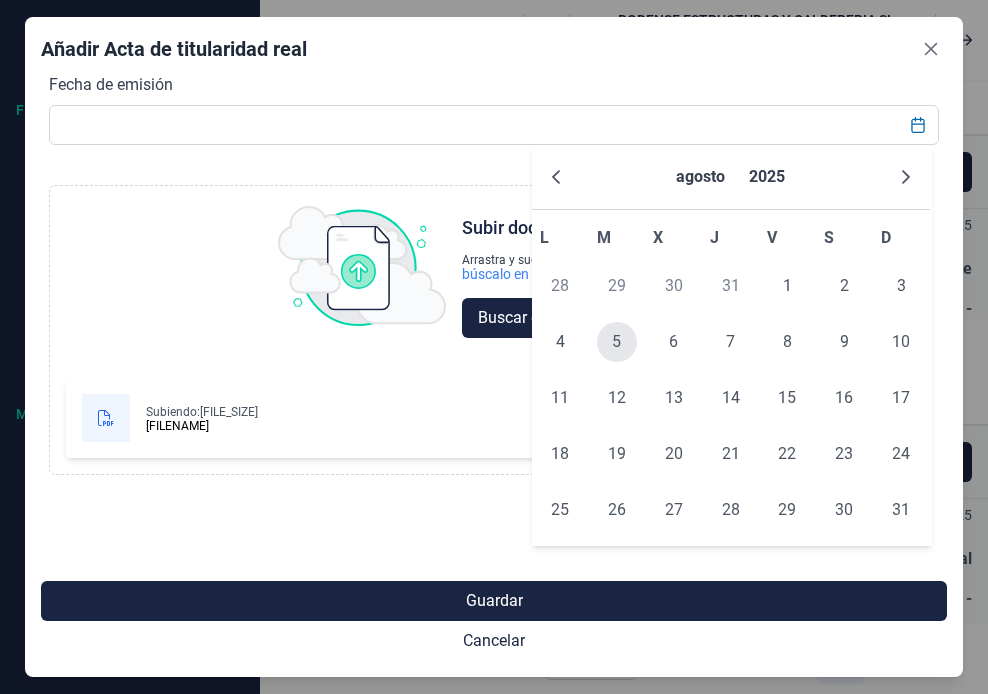 click on "5" at bounding box center (617, 342) 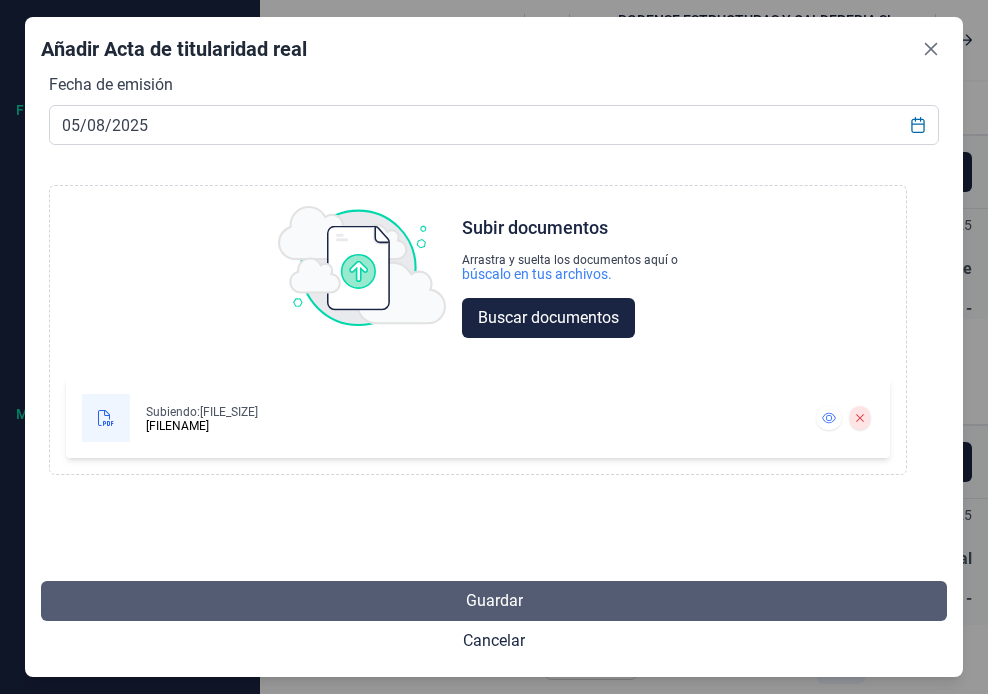 click on "Guardar" at bounding box center [494, 601] 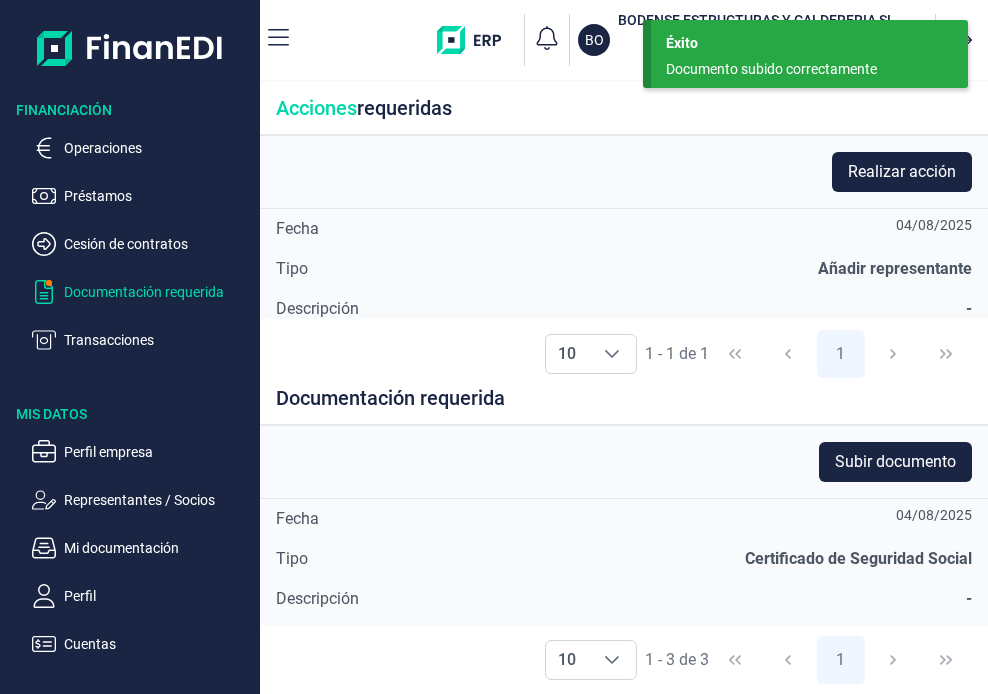 click on "Documentación requerida" at bounding box center [158, 292] 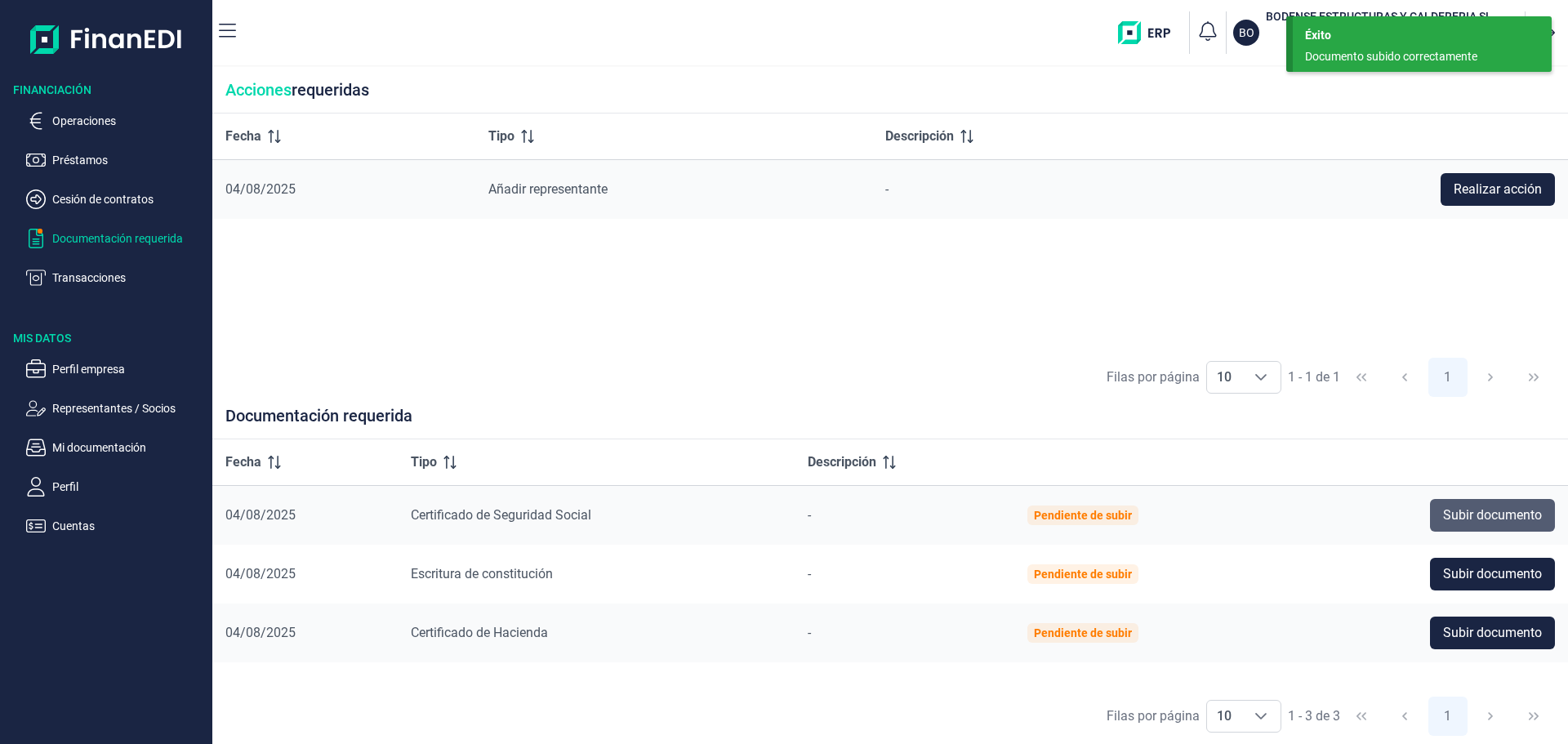 click on "Subir documento" at bounding box center (1492, 515) 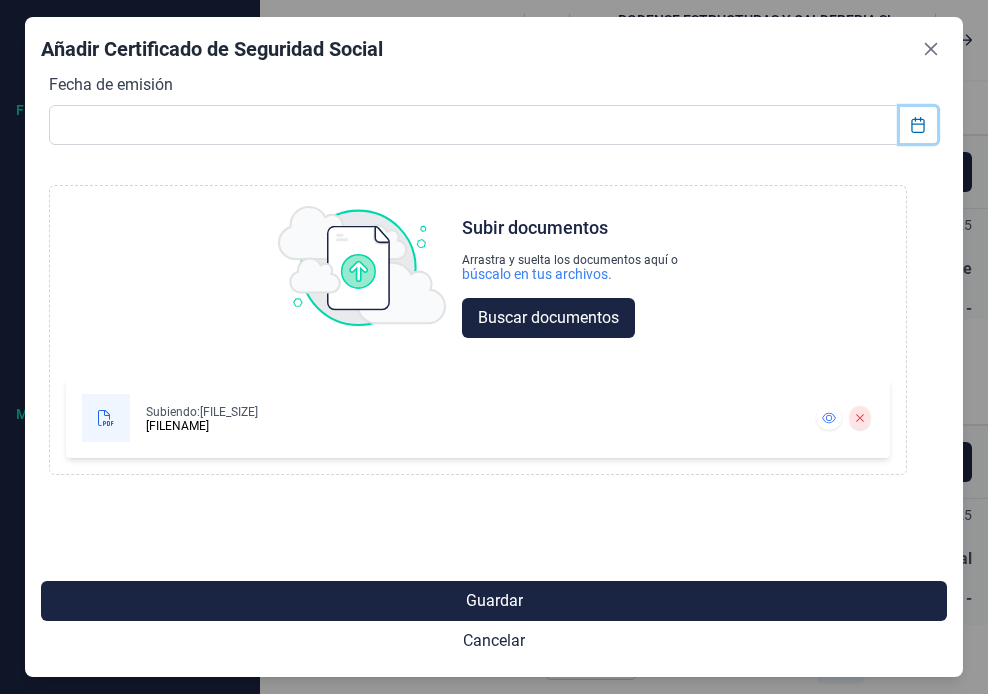 click 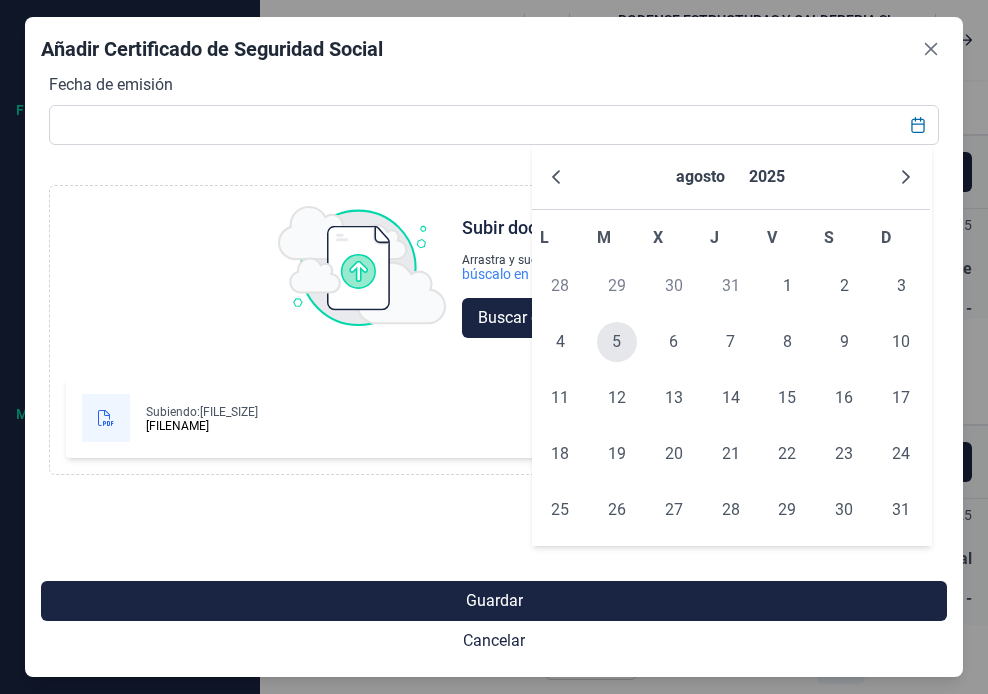 click on "5" at bounding box center [617, 342] 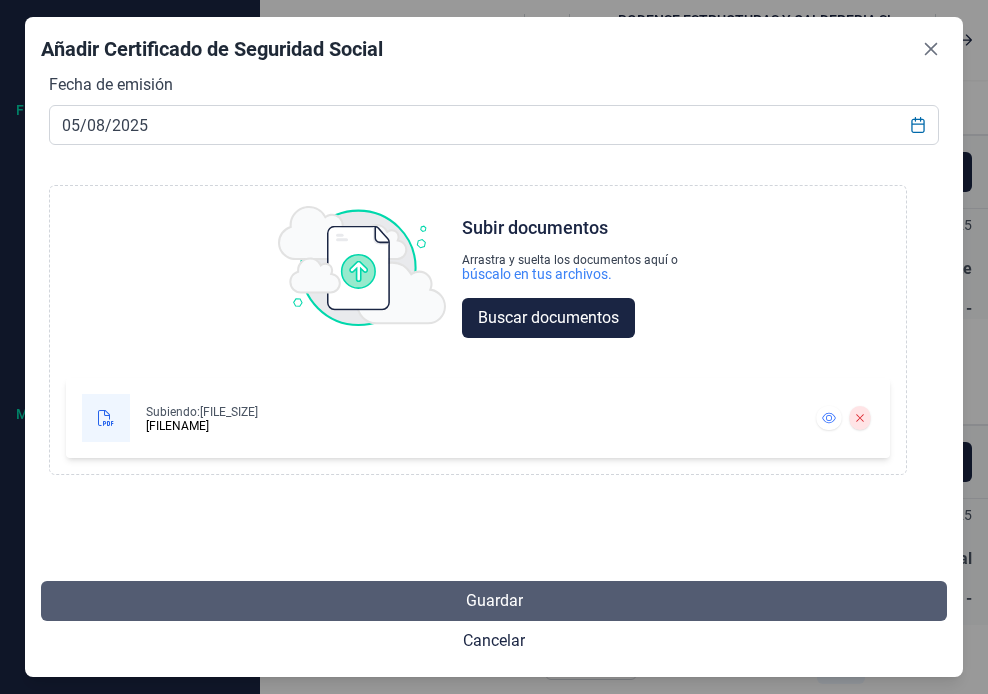 click on "Guardar" at bounding box center (494, 601) 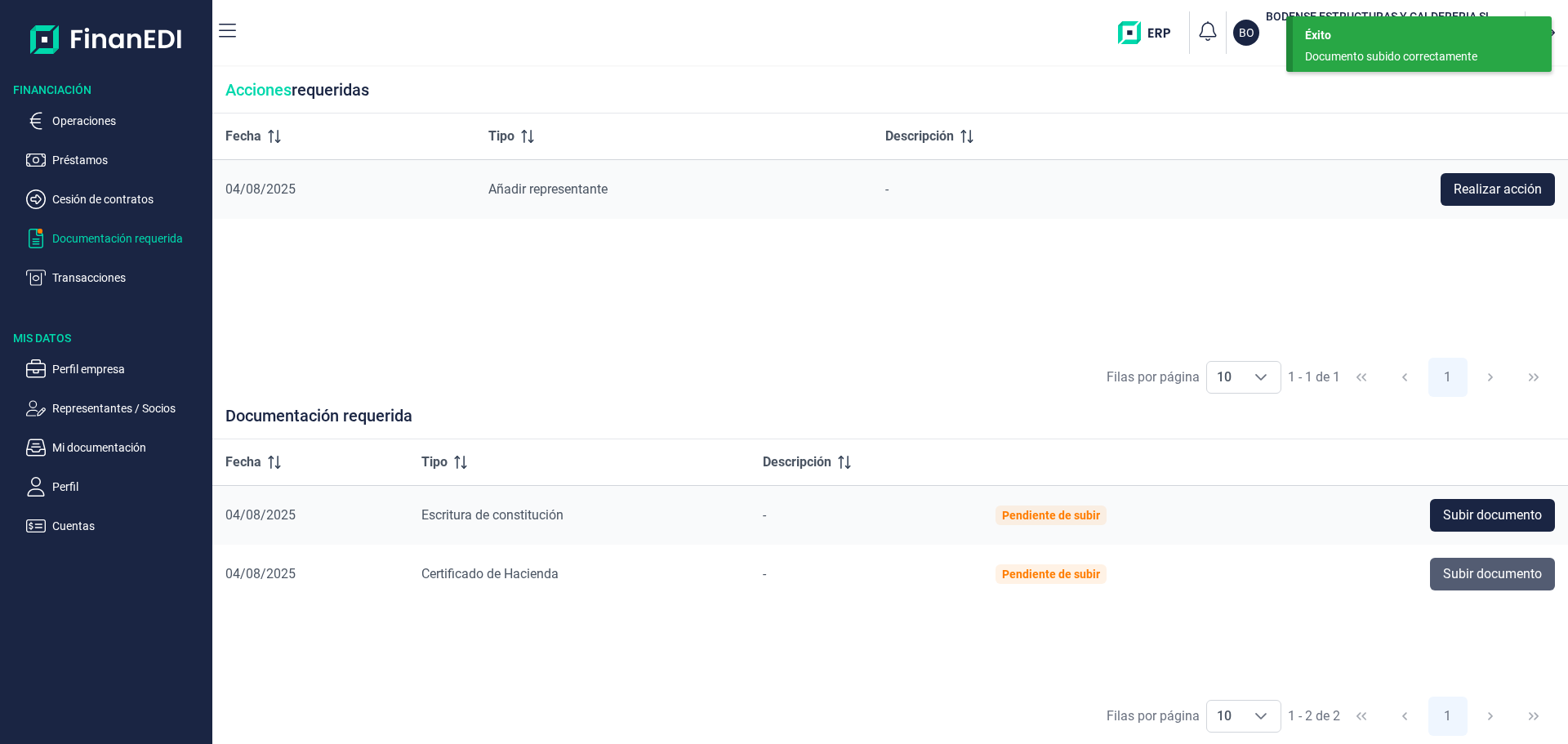 click on "Subir documento" at bounding box center (1492, 574) 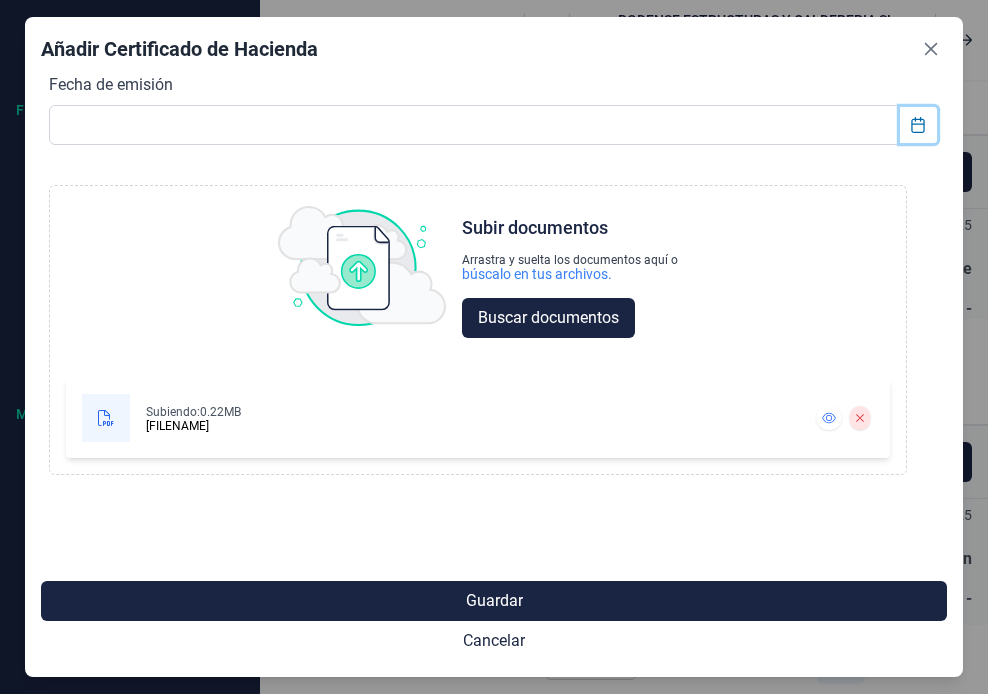 click at bounding box center [919, 125] 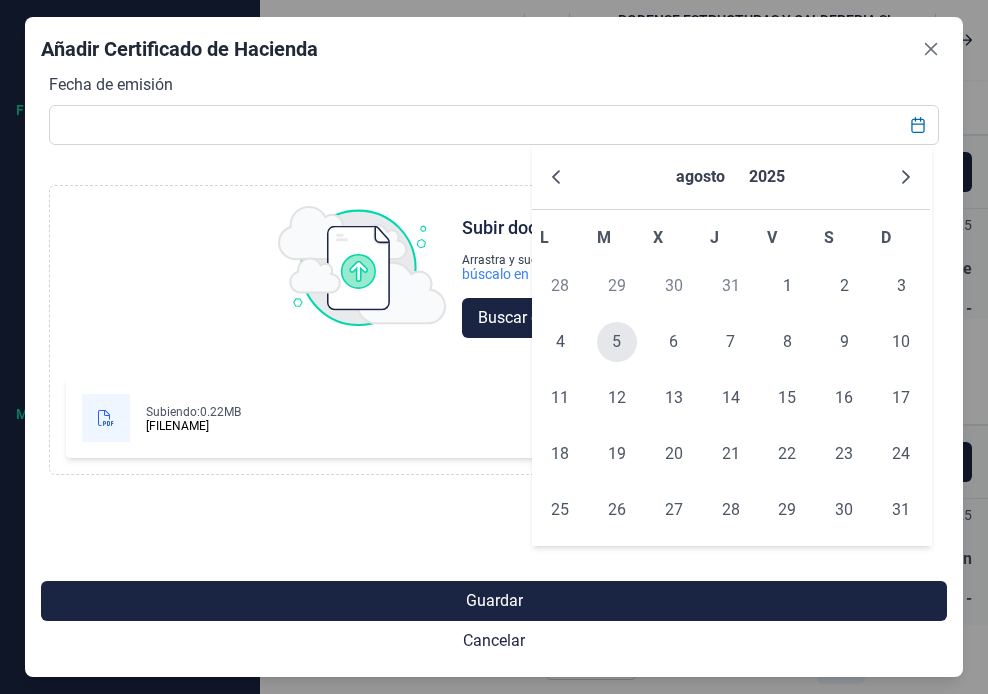 click on "5" at bounding box center (617, 342) 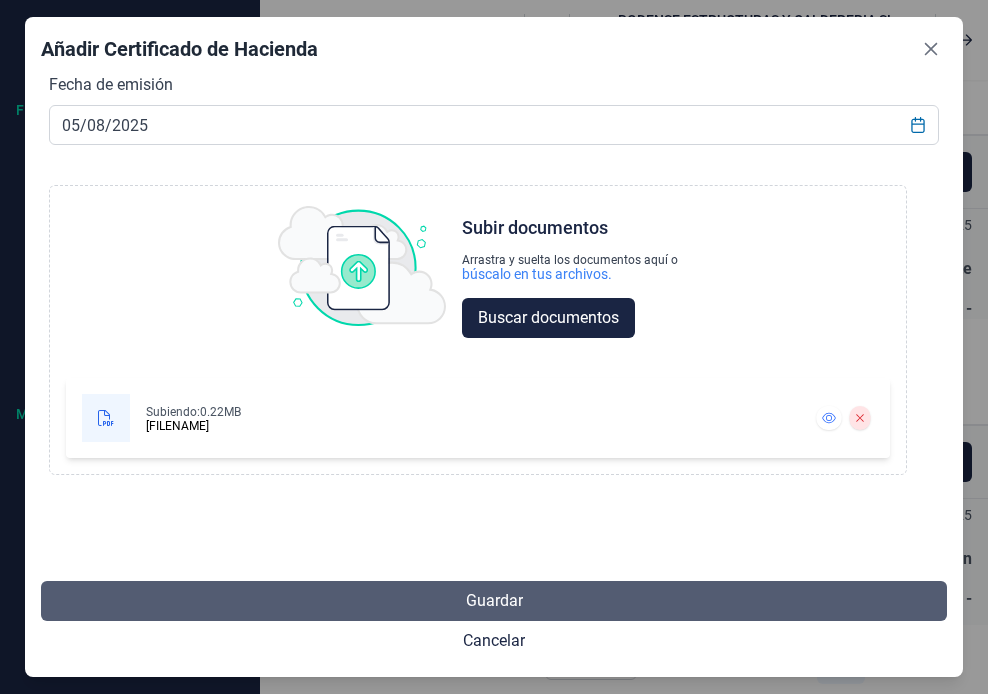 click on "Guardar" at bounding box center (494, 601) 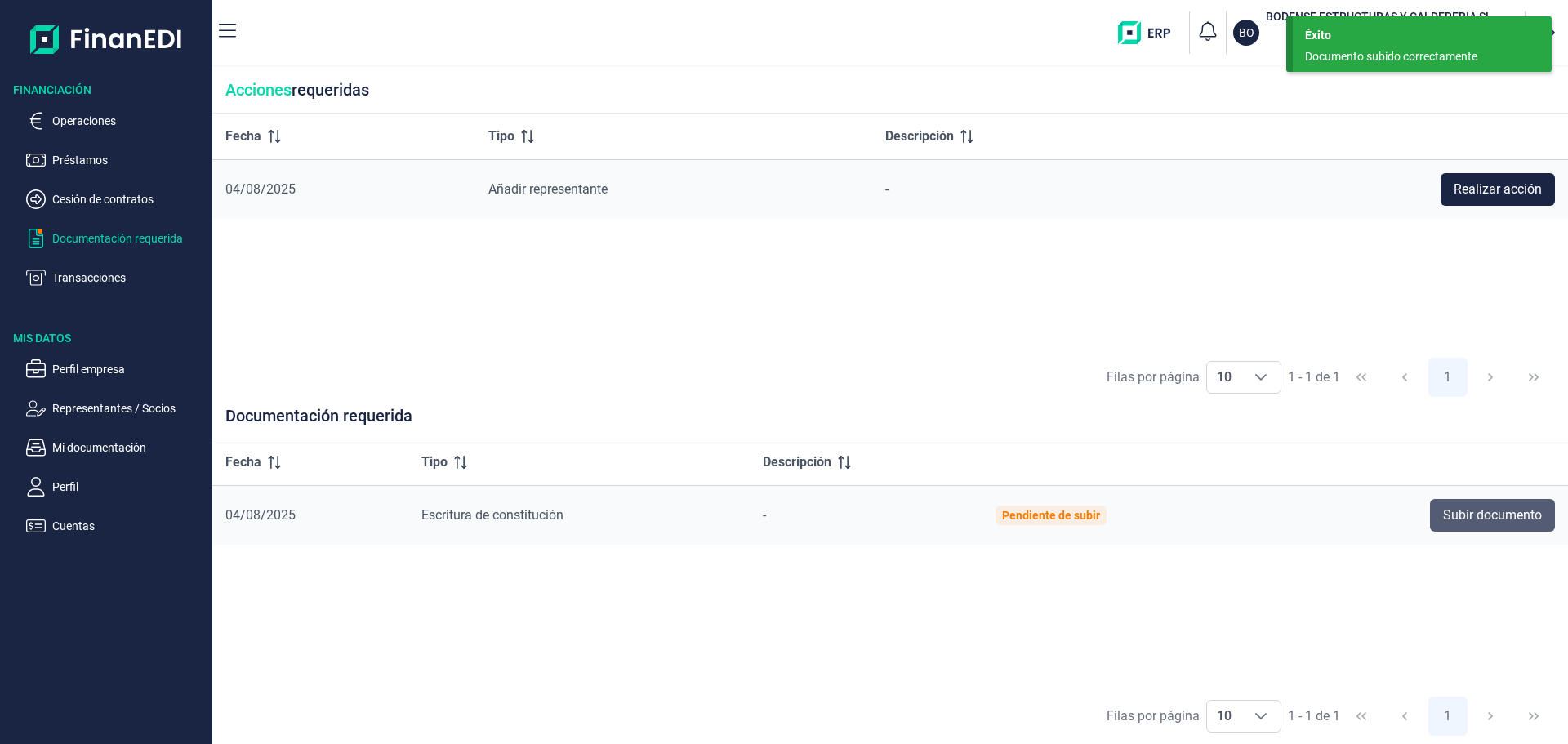 click on "Subir documento" at bounding box center [1492, 515] 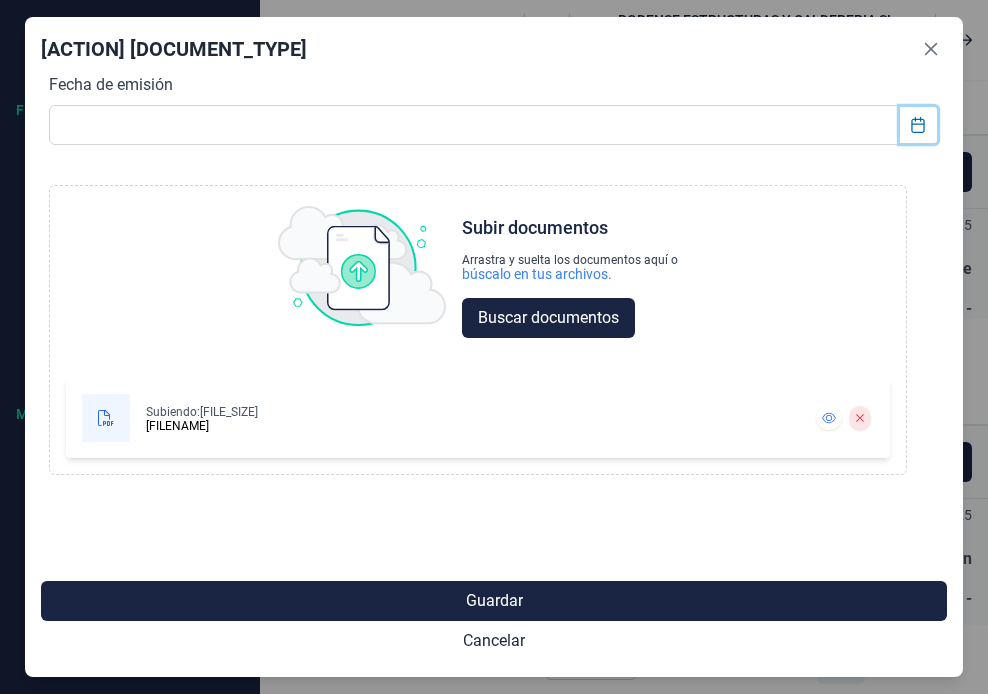 click 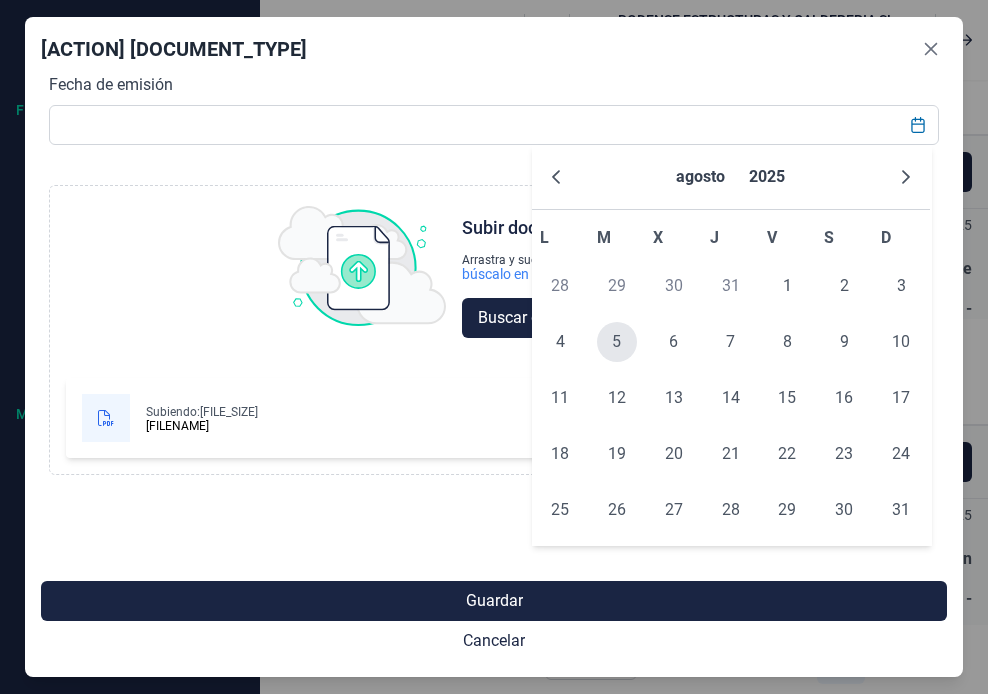 click on "5" at bounding box center [617, 342] 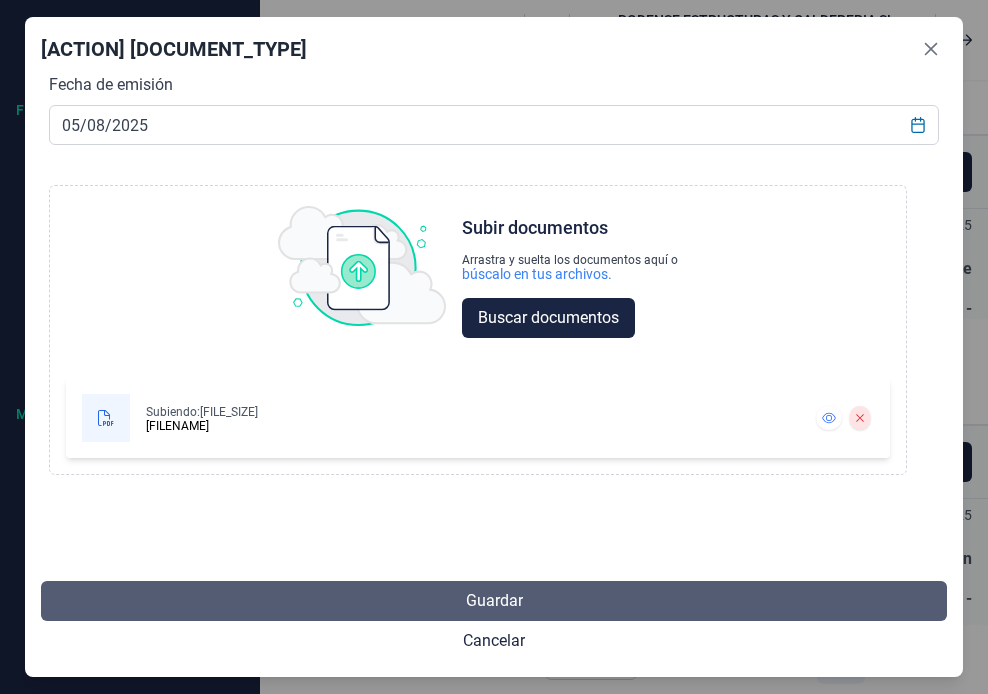 click on "Guardar" at bounding box center (494, 601) 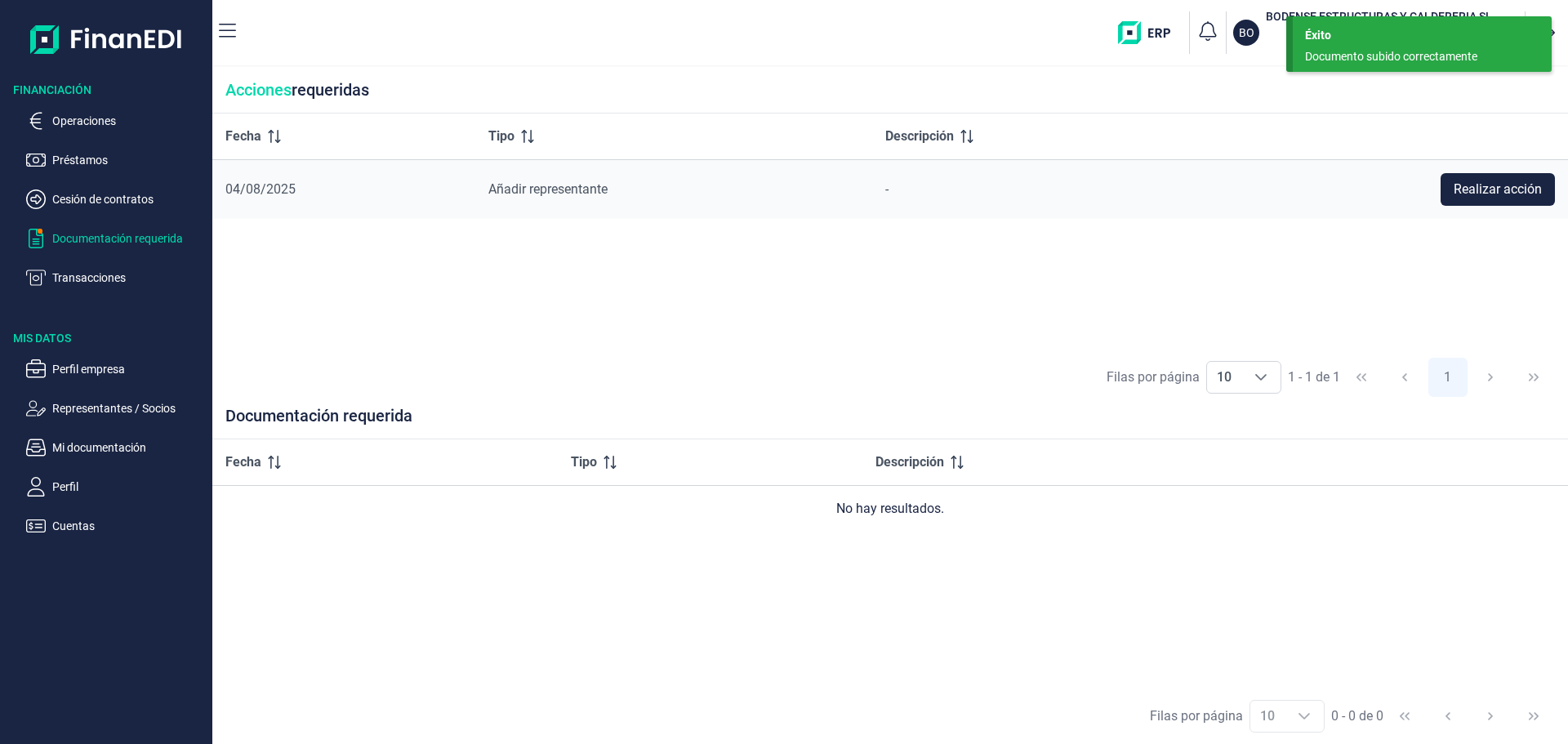 click on "Documentación requerida" at bounding box center (129, 238) 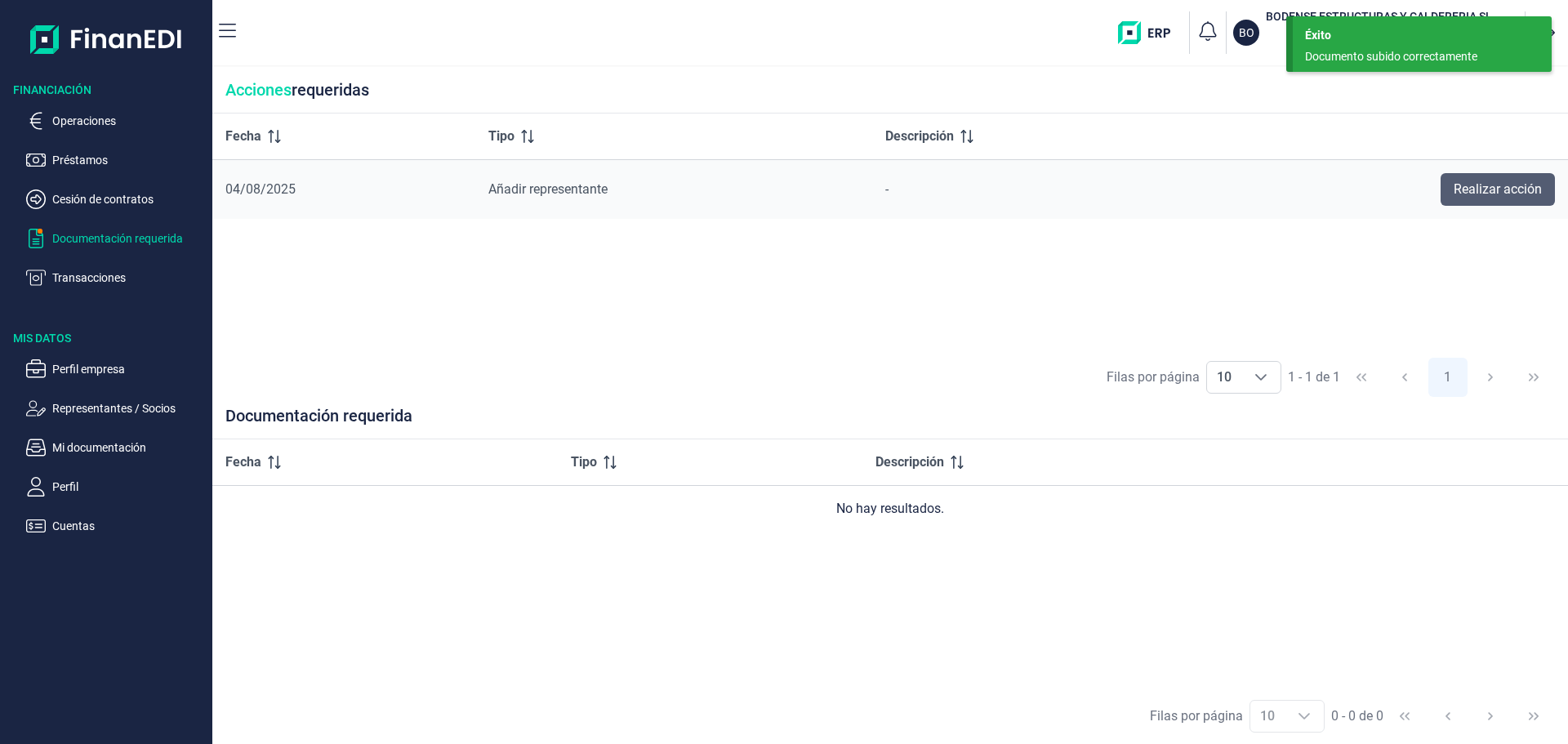 click on "Realizar acción" at bounding box center [1498, 189] 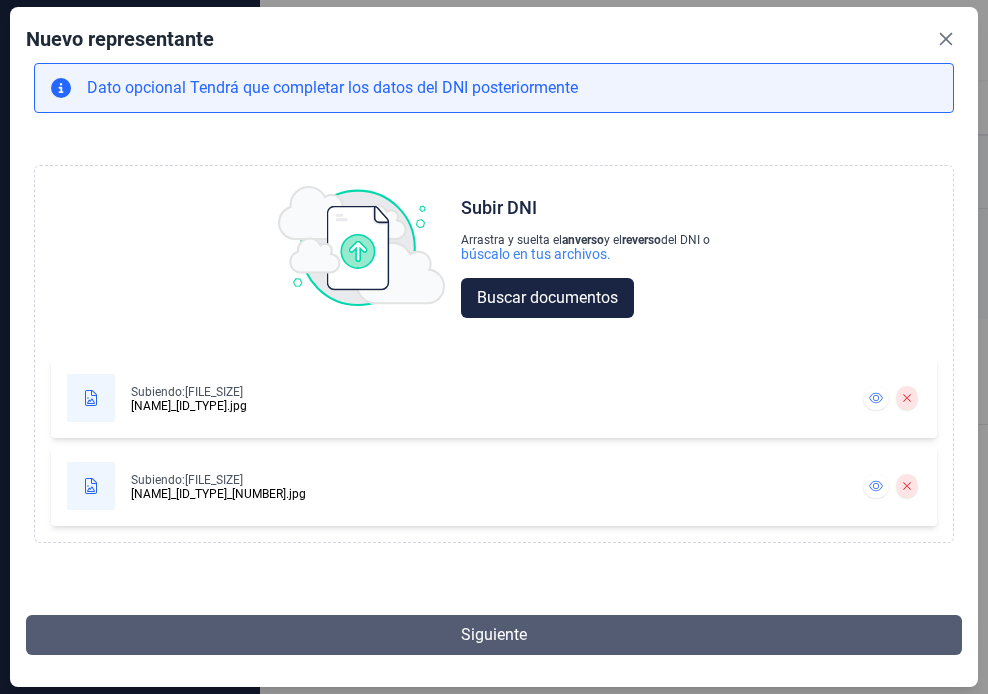 click on "Siguiente" at bounding box center (494, 635) 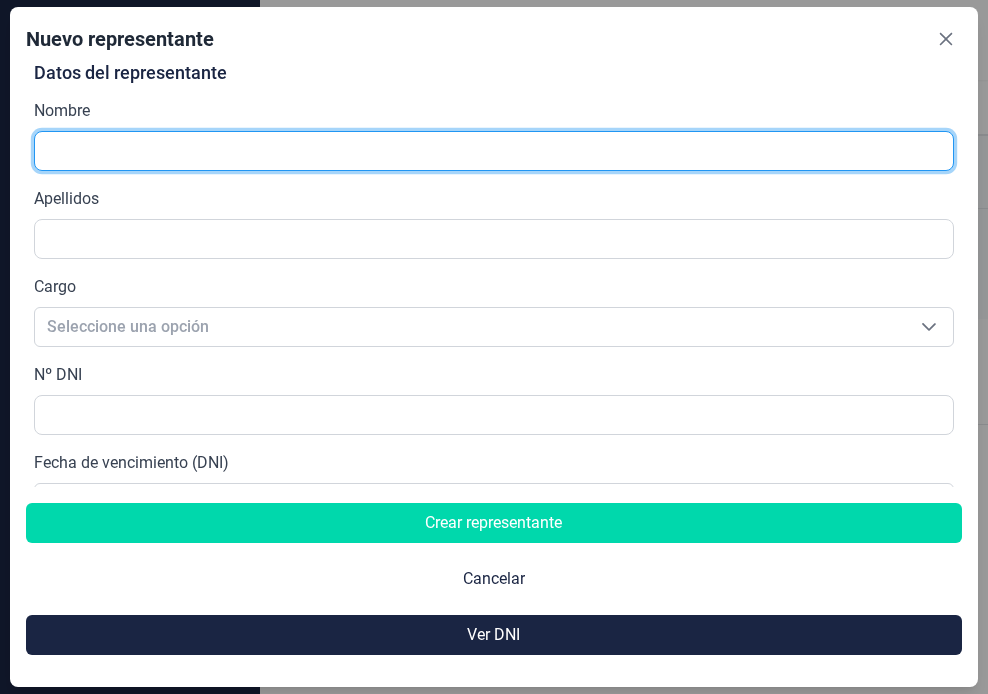 click at bounding box center [494, 151] 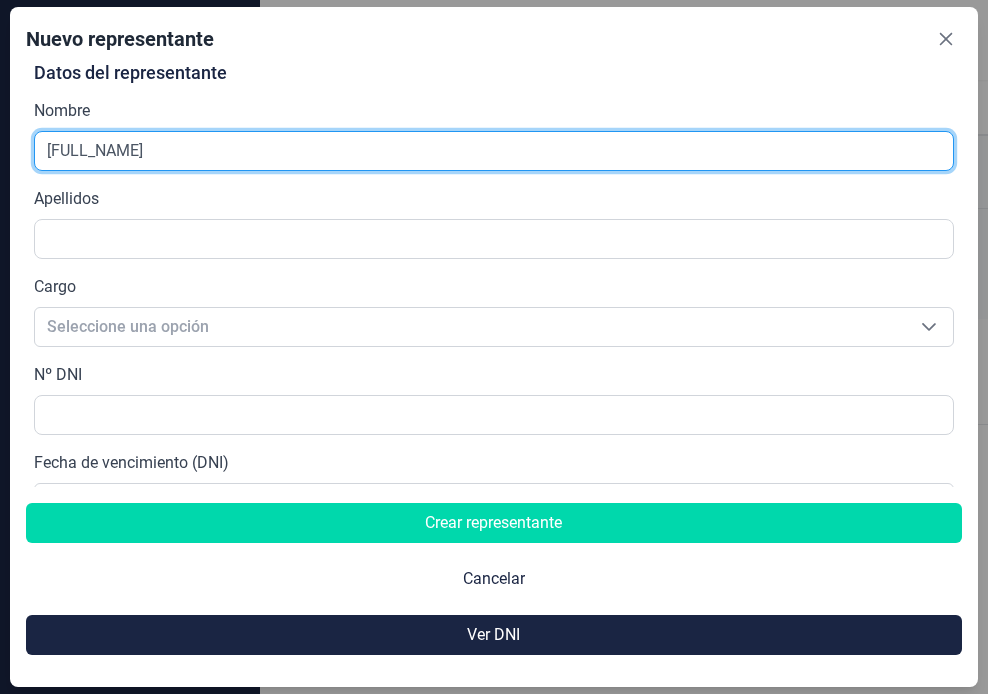 type on "[FULL_NAME]" 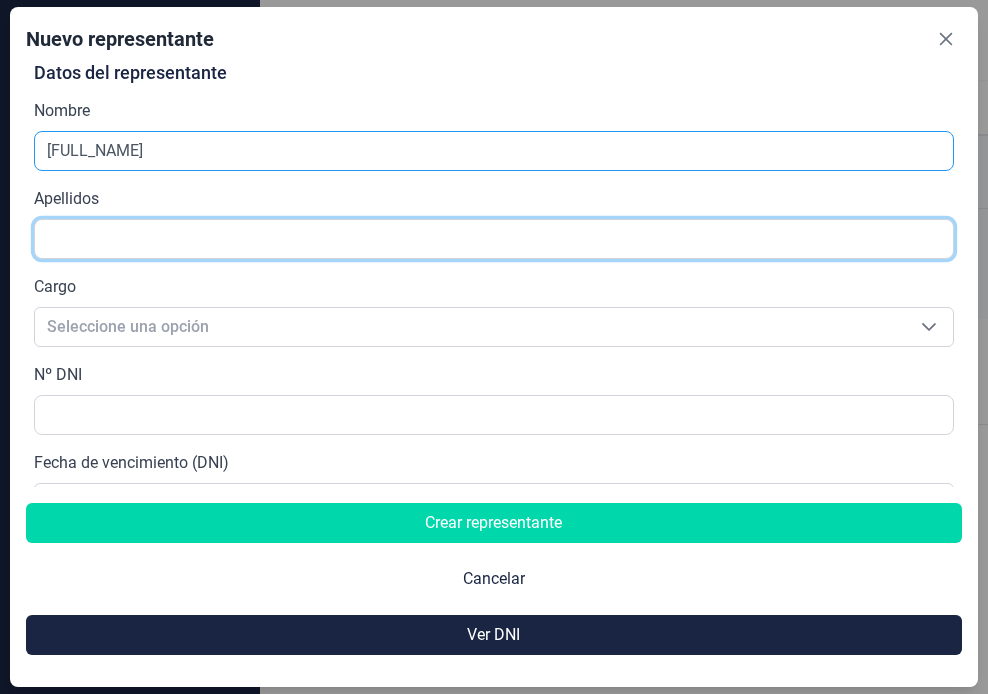 scroll, scrollTop: 0, scrollLeft: 0, axis: both 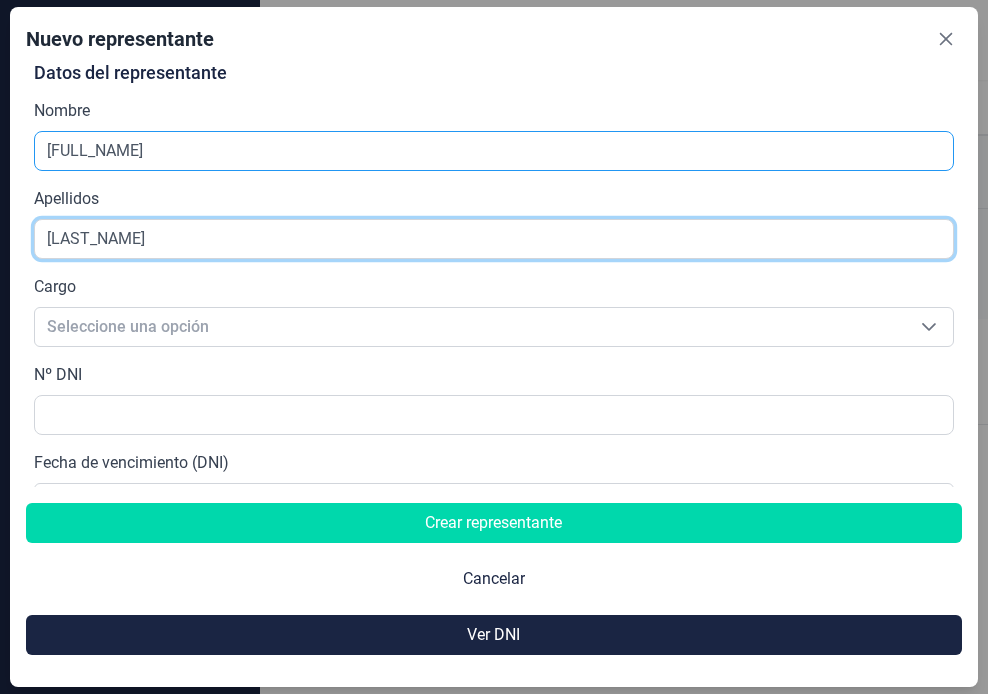 type on "[LAST_NAME]" 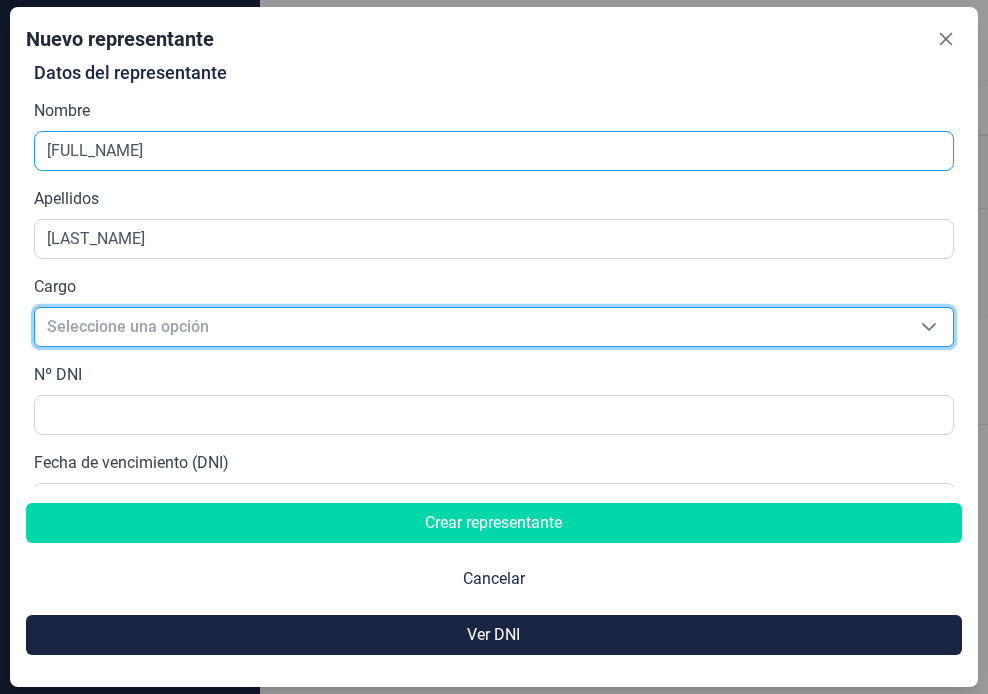 scroll, scrollTop: 24, scrollLeft: 12, axis: both 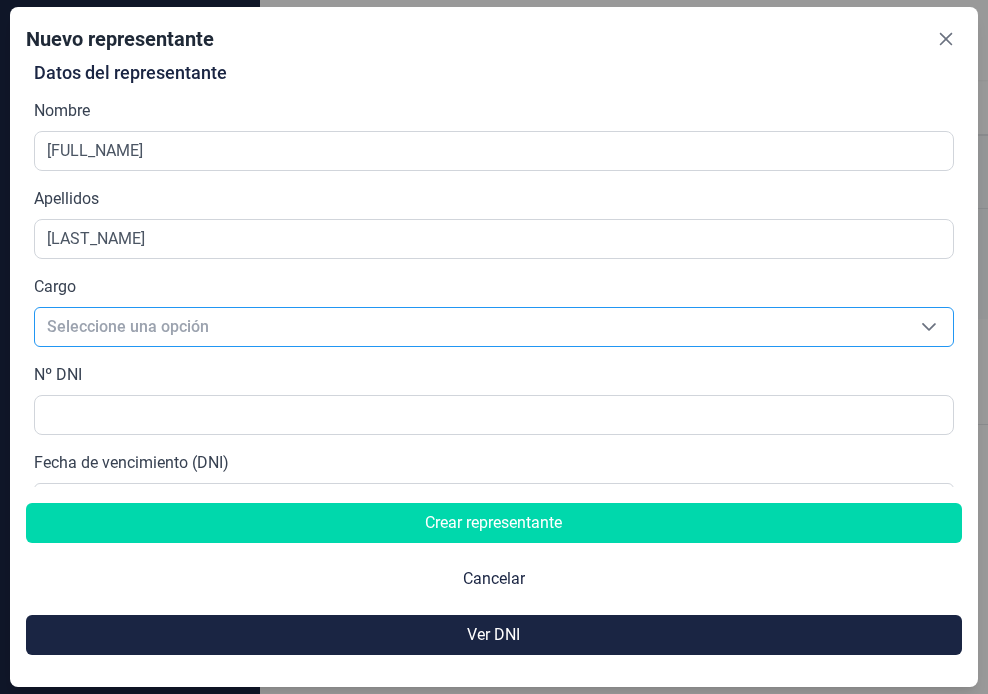 click at bounding box center (929, 327) 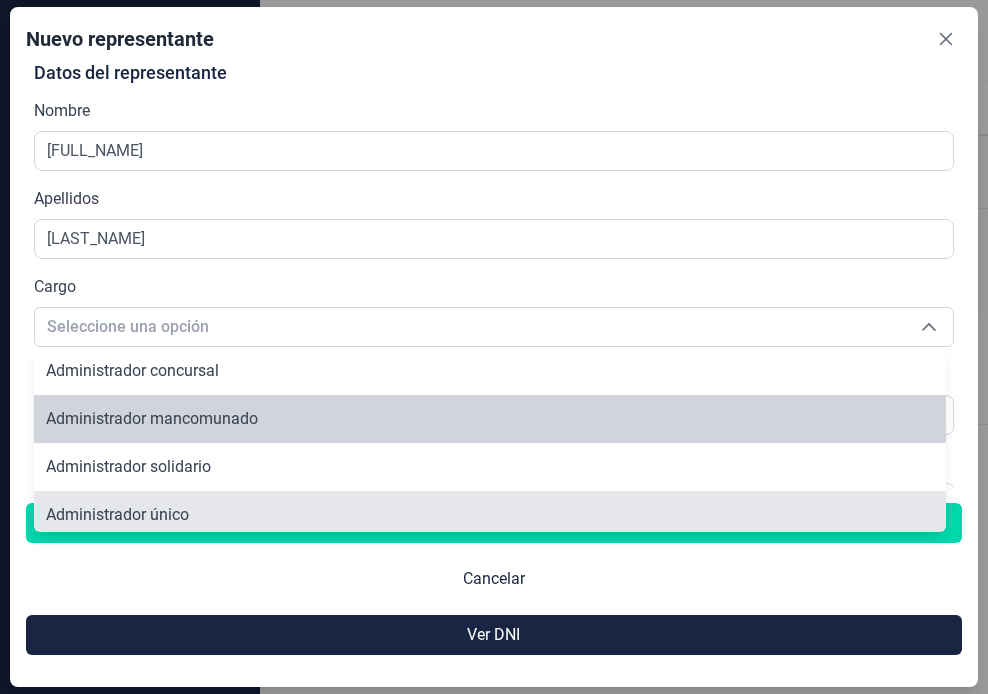 scroll, scrollTop: 7, scrollLeft: 0, axis: vertical 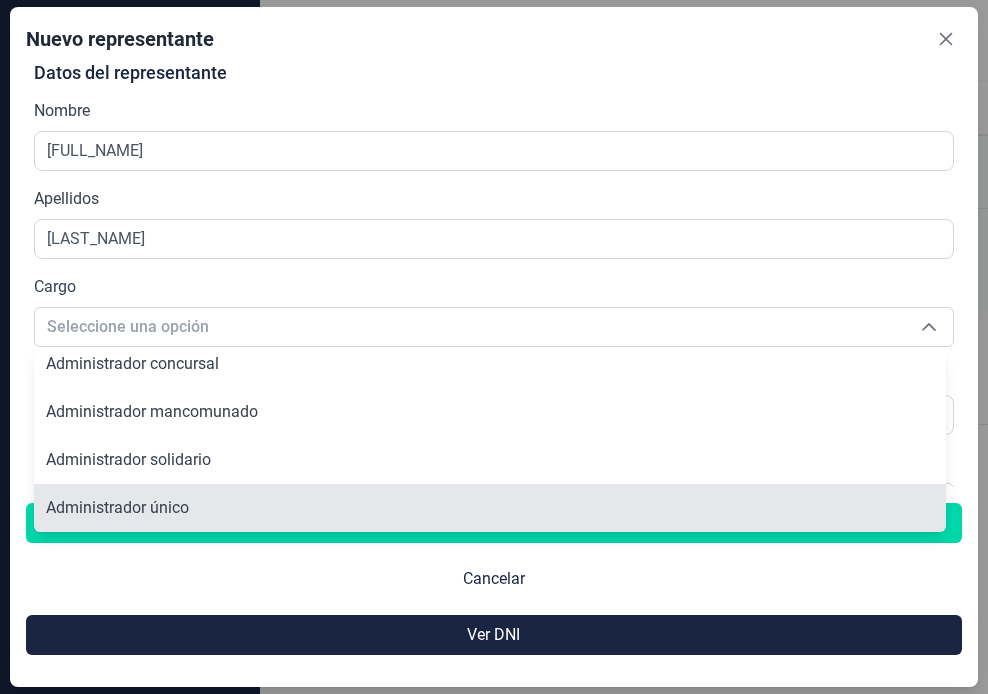 click on "Administrador único" at bounding box center [490, 508] 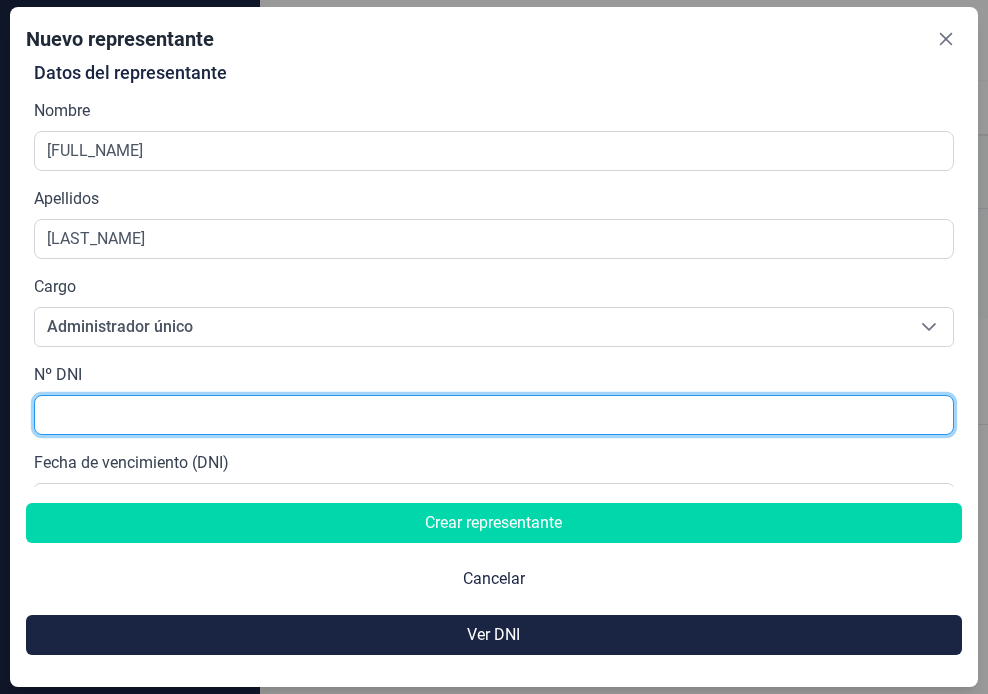 click at bounding box center [494, 415] 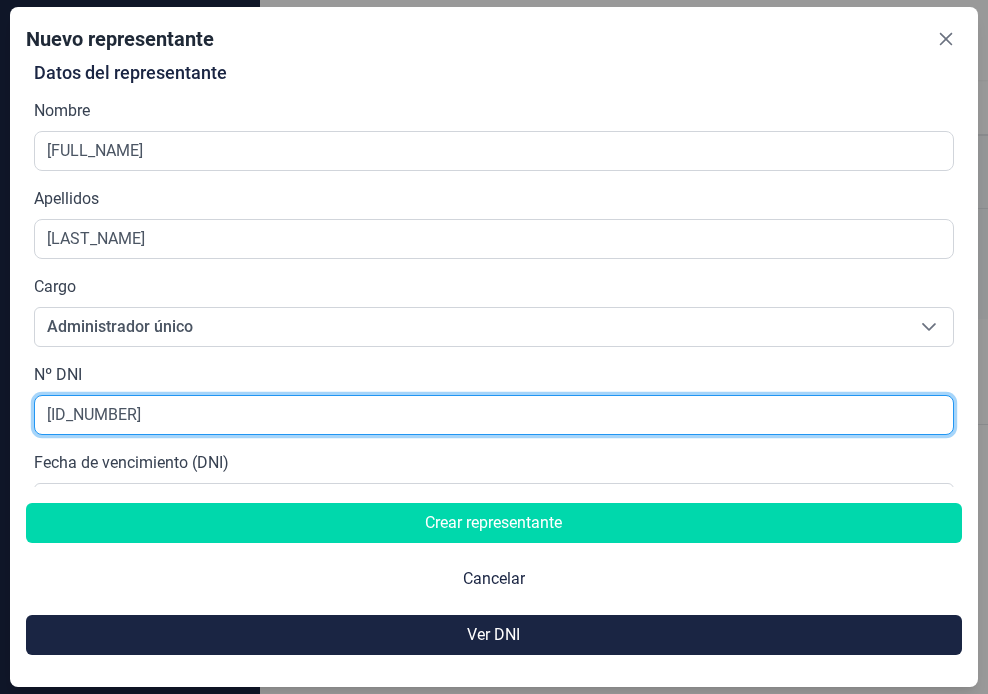 click on "[ID_NUMBER]" at bounding box center (494, 415) 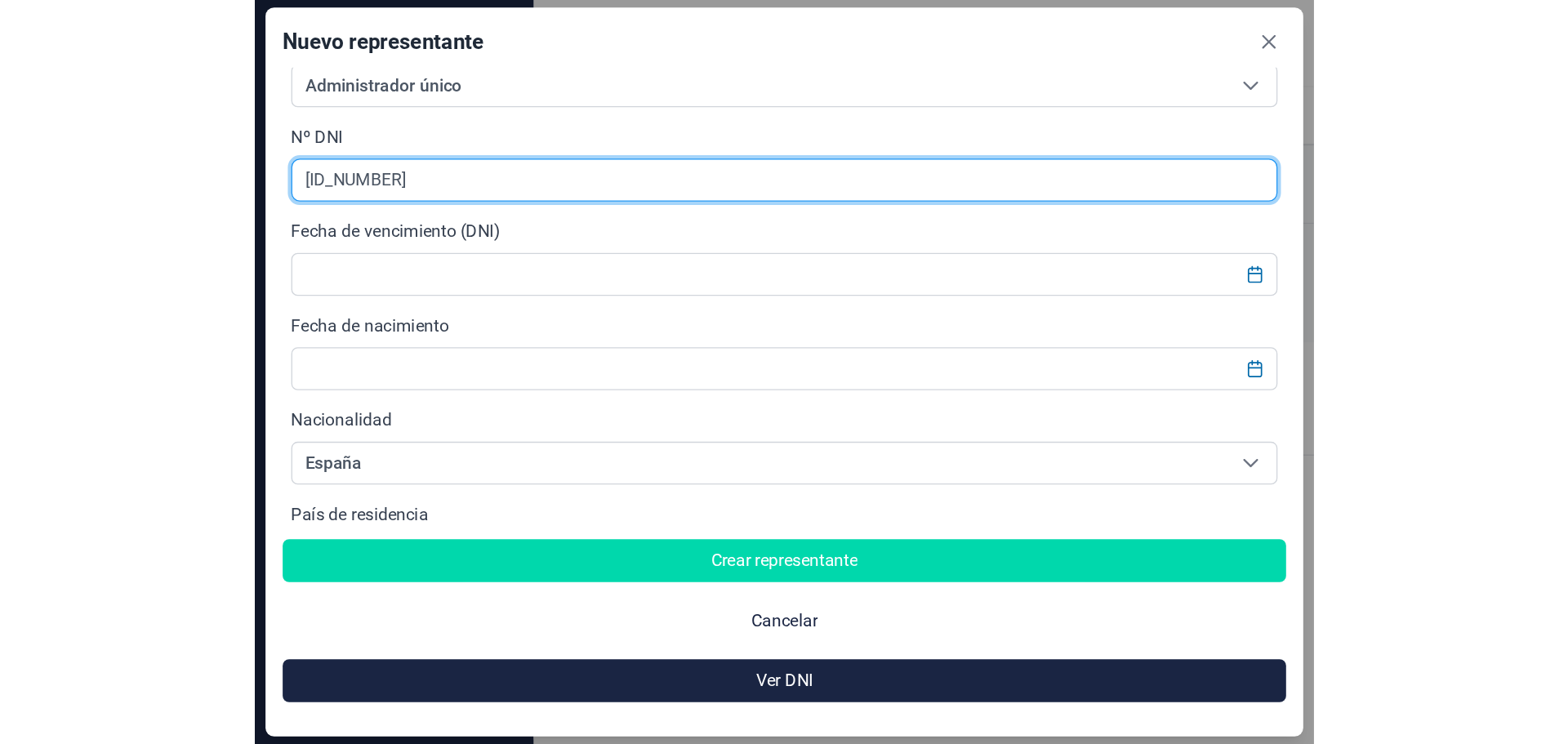 scroll, scrollTop: 245, scrollLeft: 0, axis: vertical 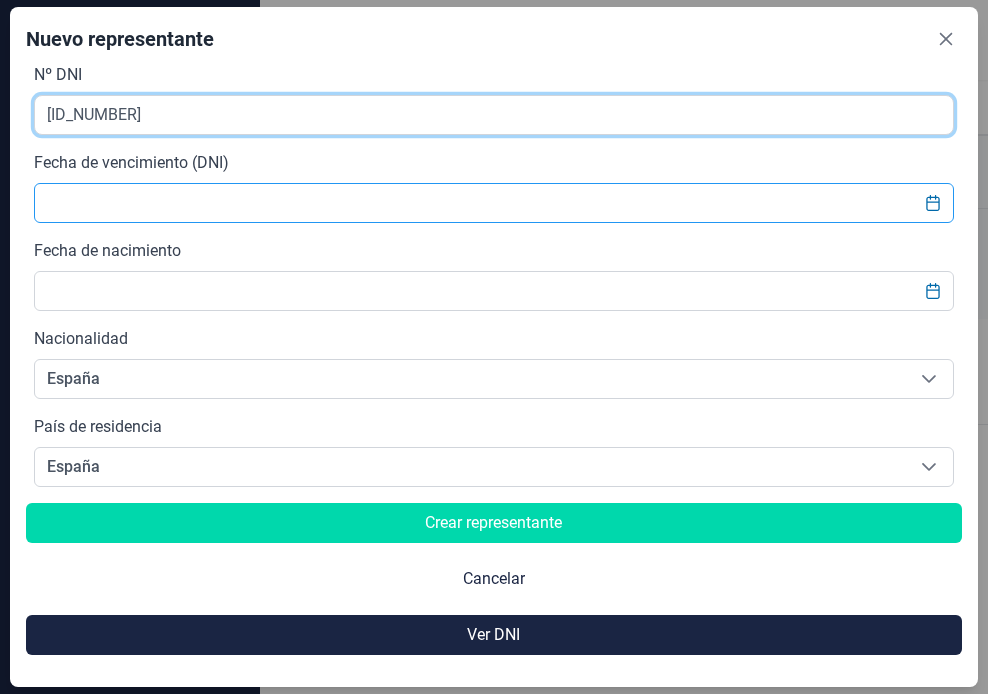 type on "[ID_NUMBER]" 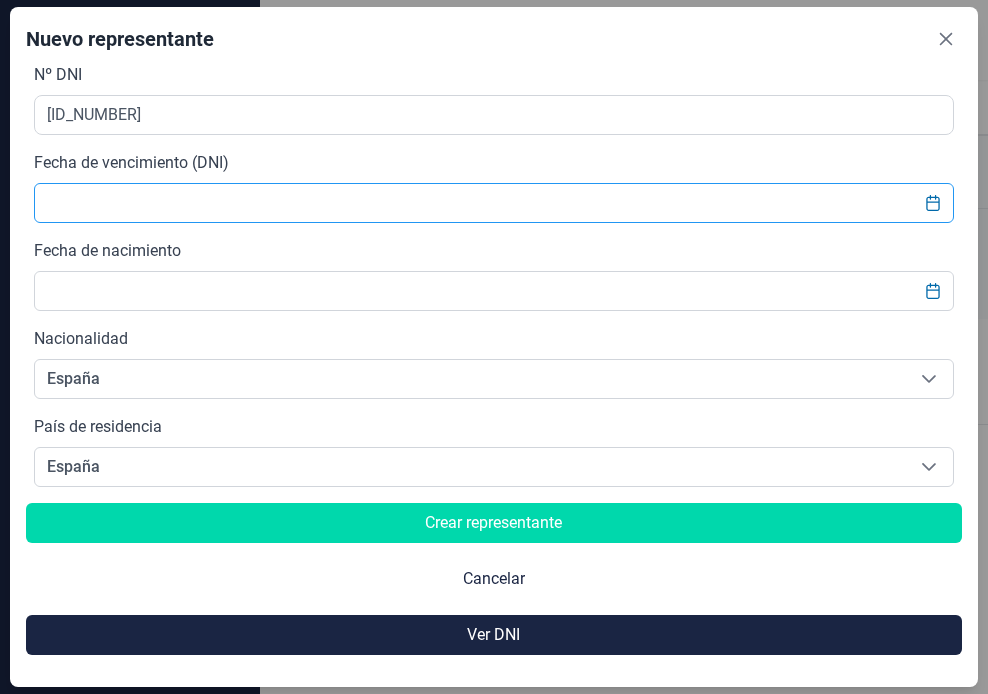 click at bounding box center [494, 203] 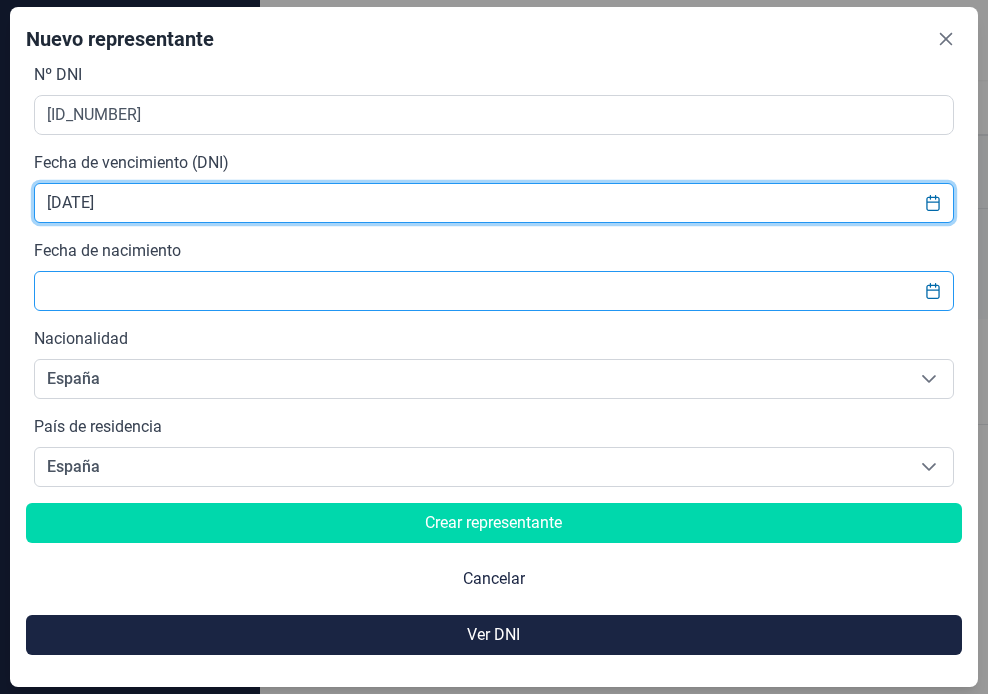 type on "[DATE]" 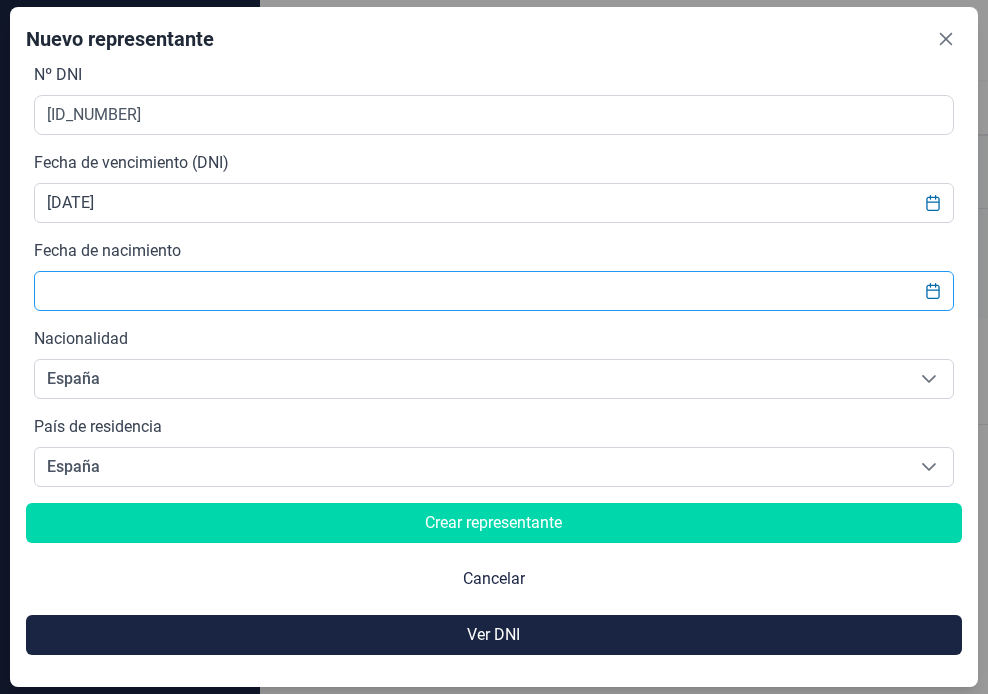 click at bounding box center [494, 291] 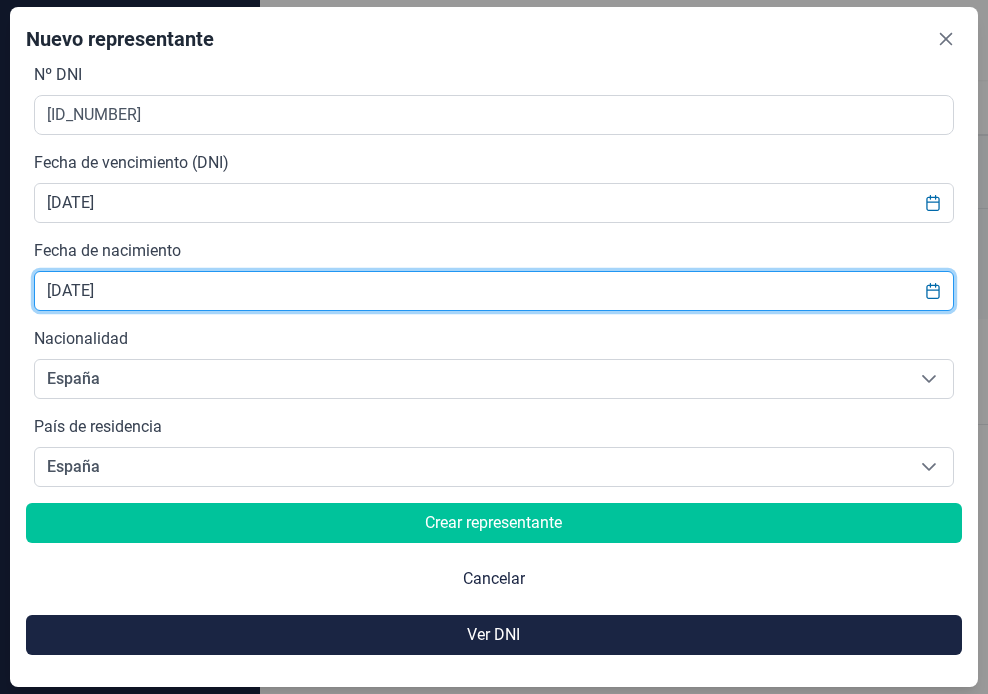 type on "[DATE]" 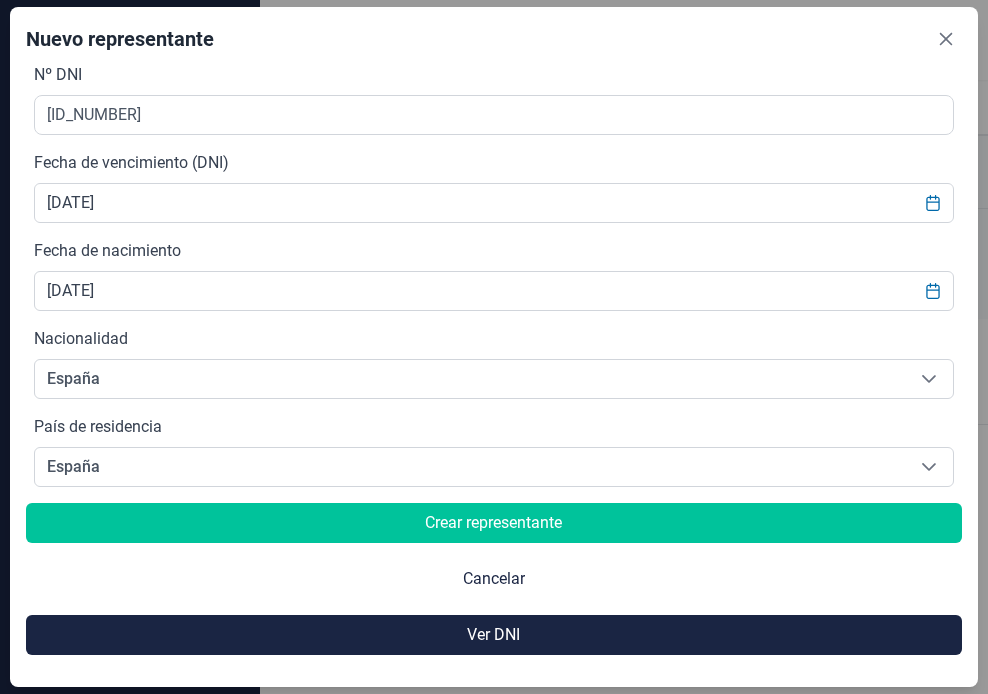 click on "Crear representante" at bounding box center (493, 523) 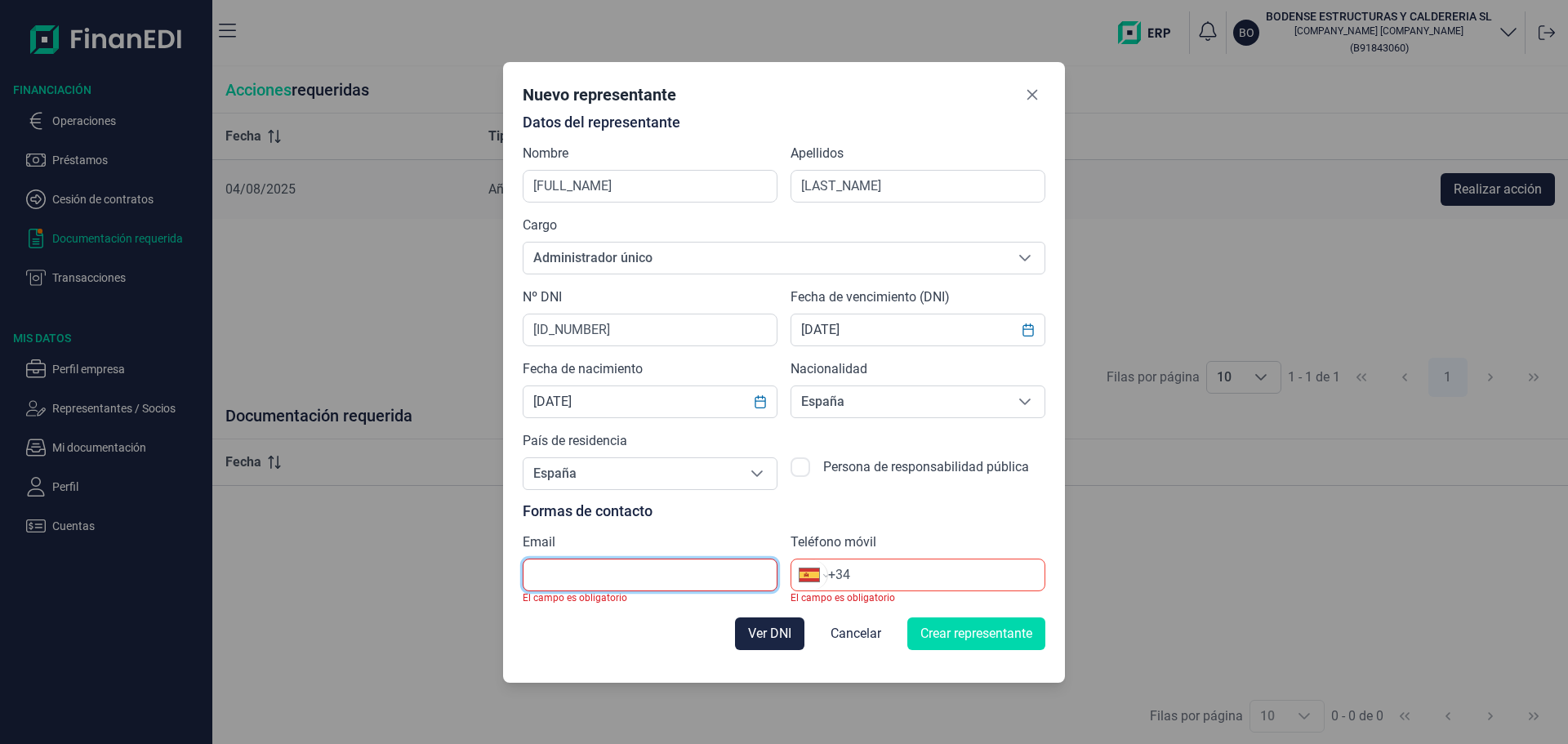 click at bounding box center [650, 575] 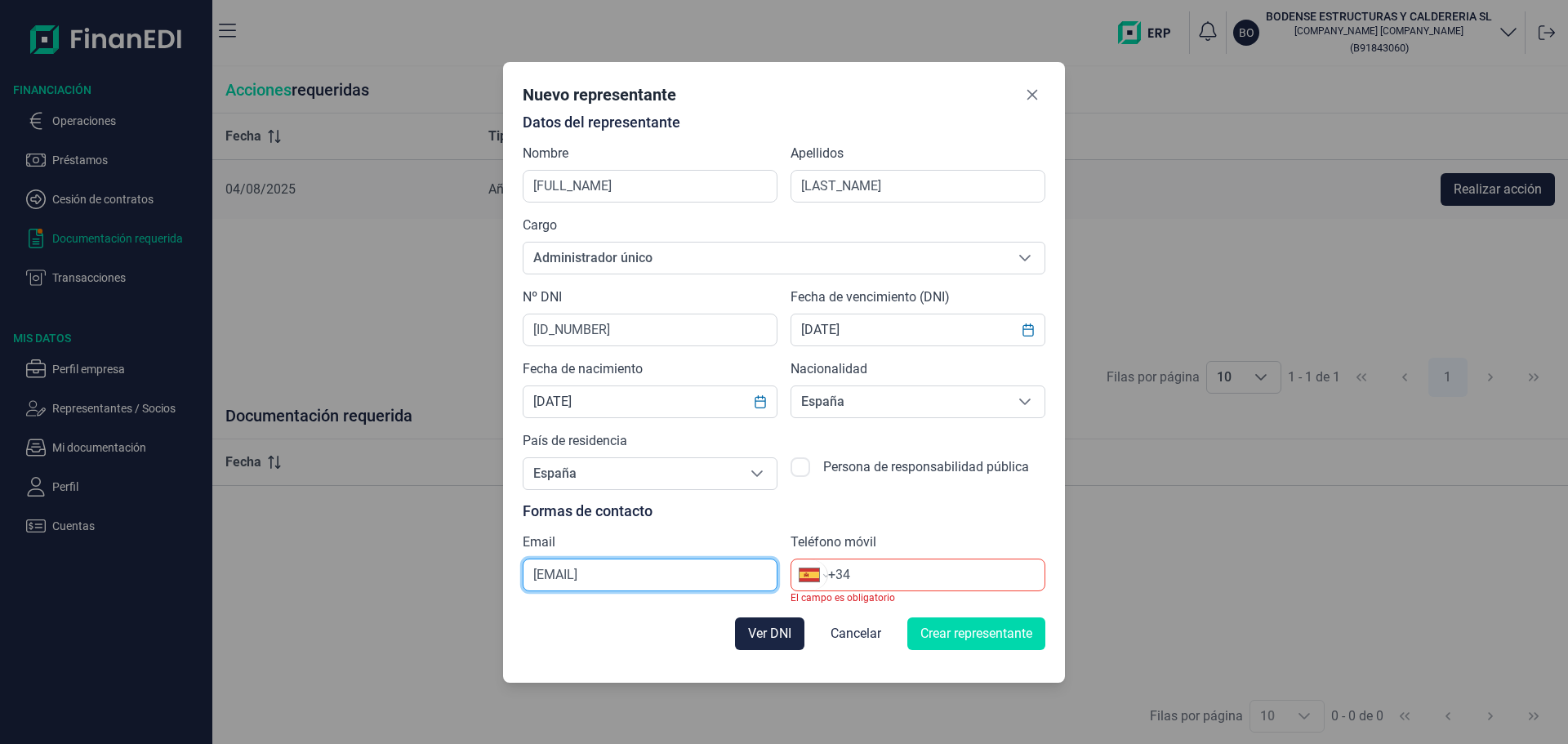 type on "[EMAIL]" 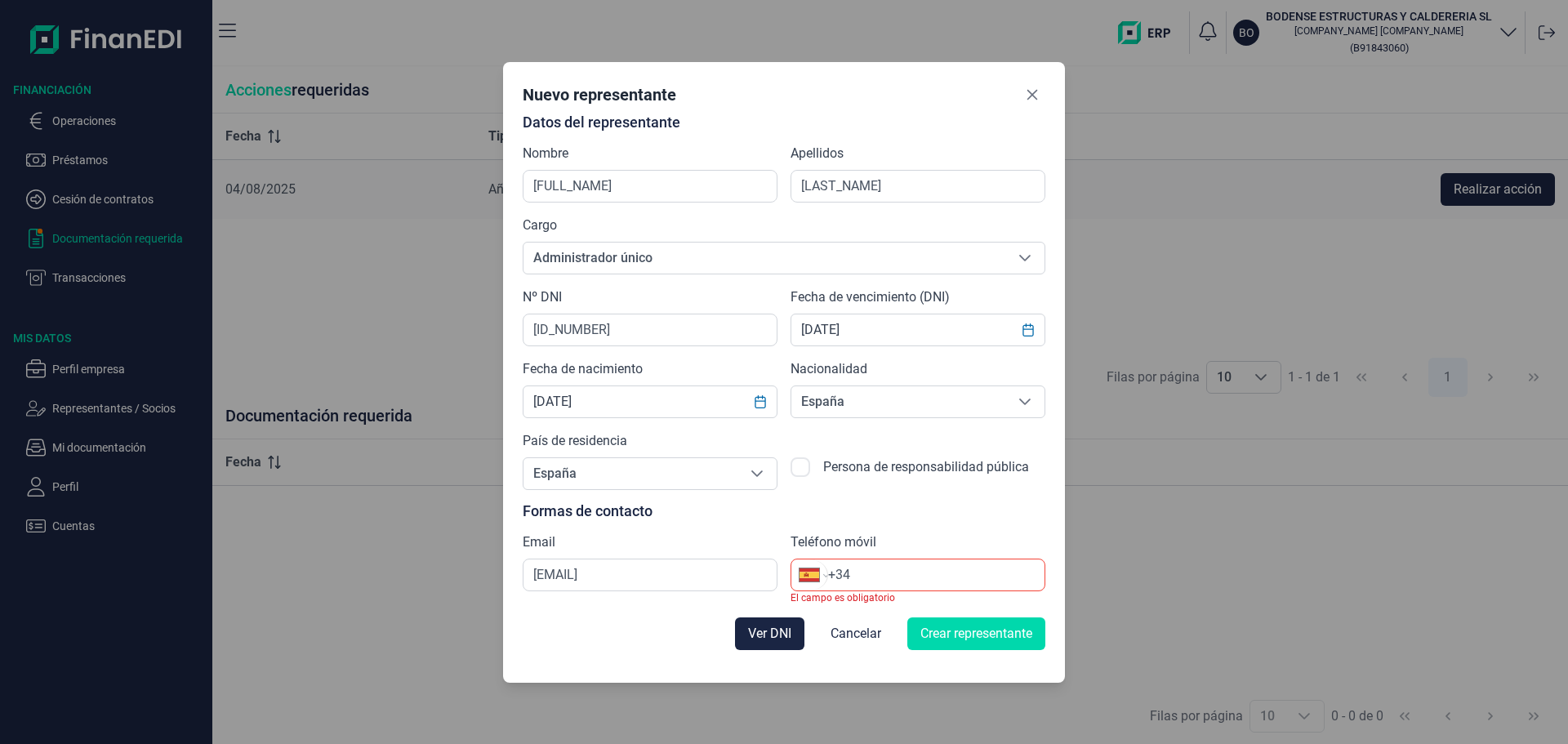 click on "[COUNTRY_LIST]" at bounding box center (918, 575) 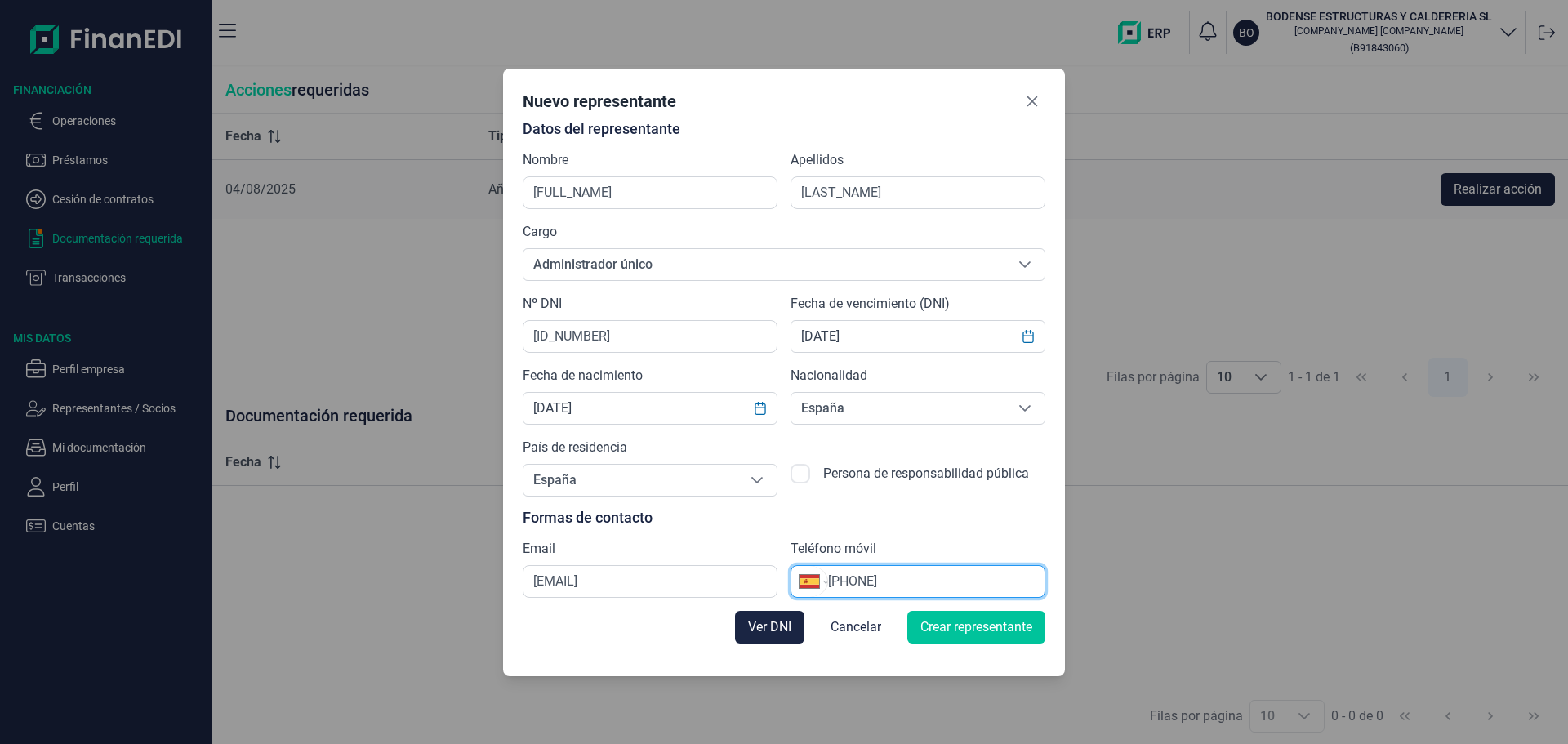 type on "[PHONE]" 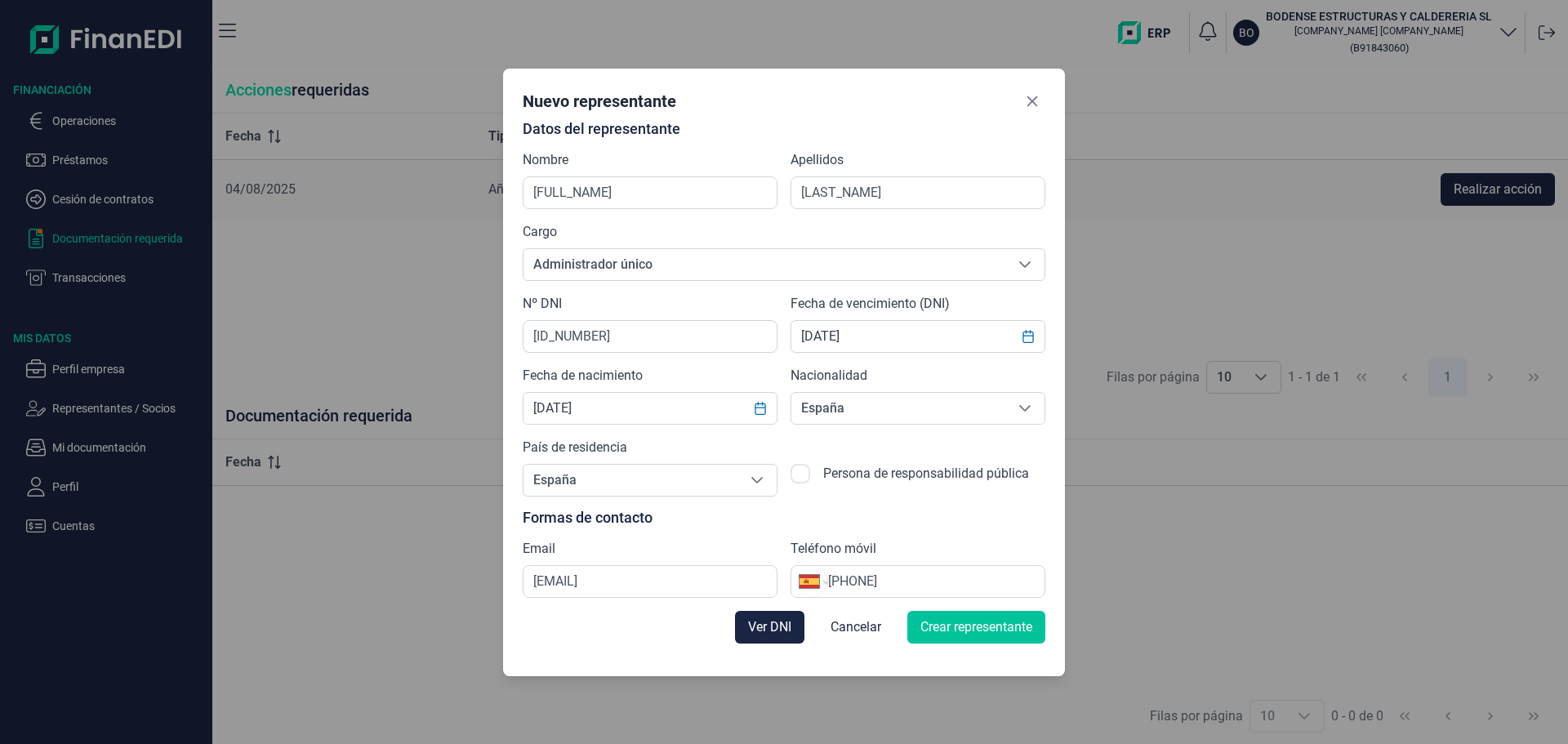 click on "Crear representante" at bounding box center (976, 627) 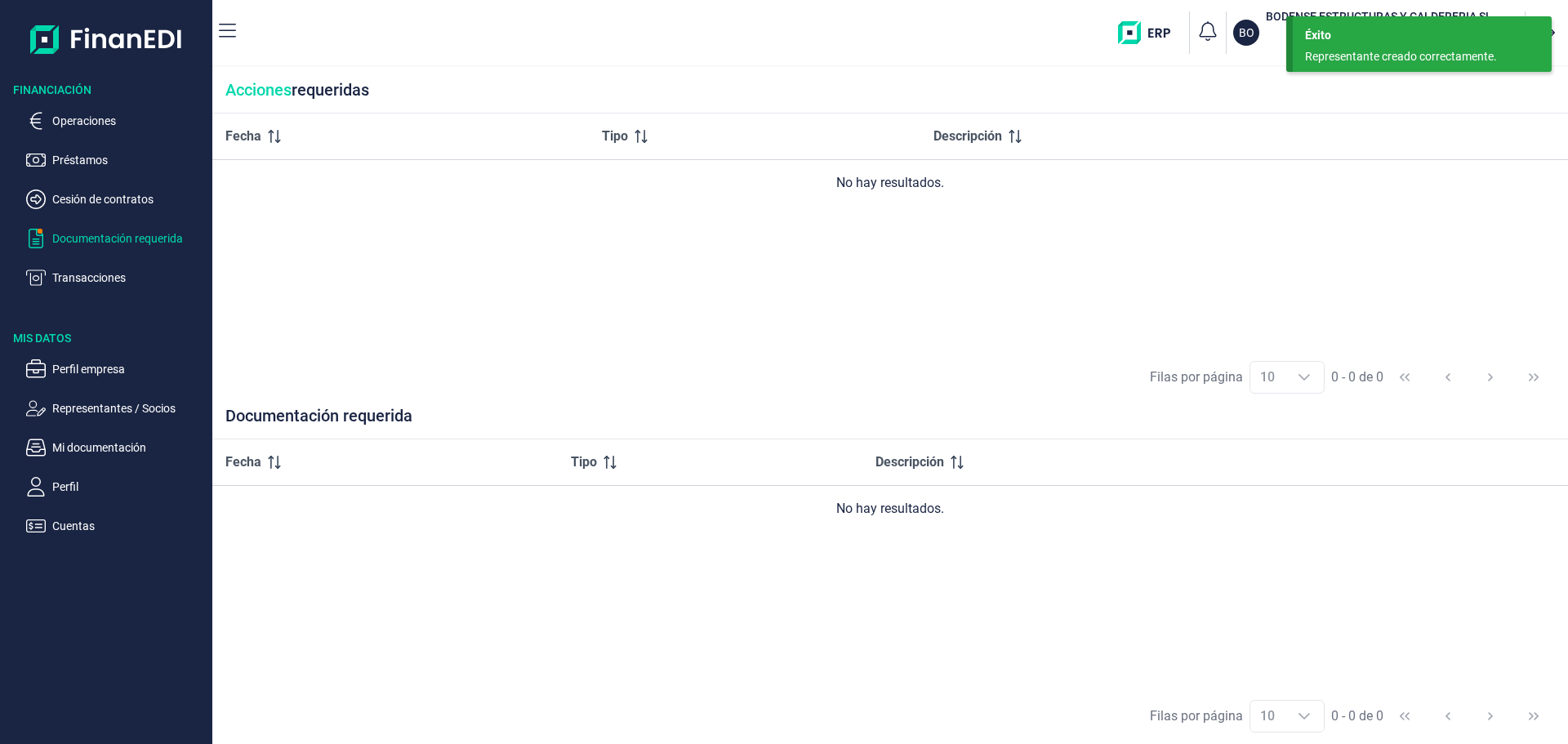 click on "Documentación requerida" at bounding box center (129, 238) 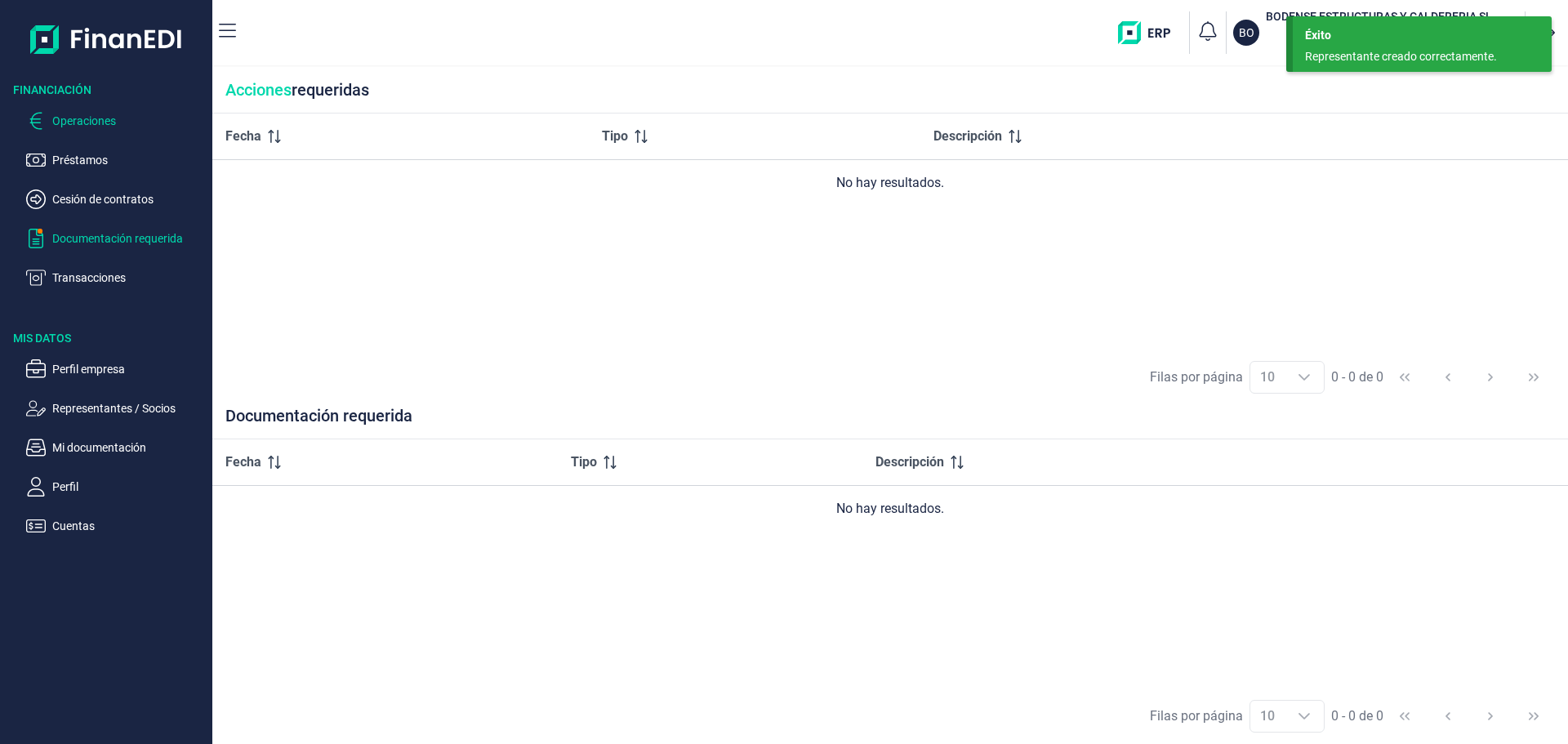 click on "Operaciones" at bounding box center (129, 121) 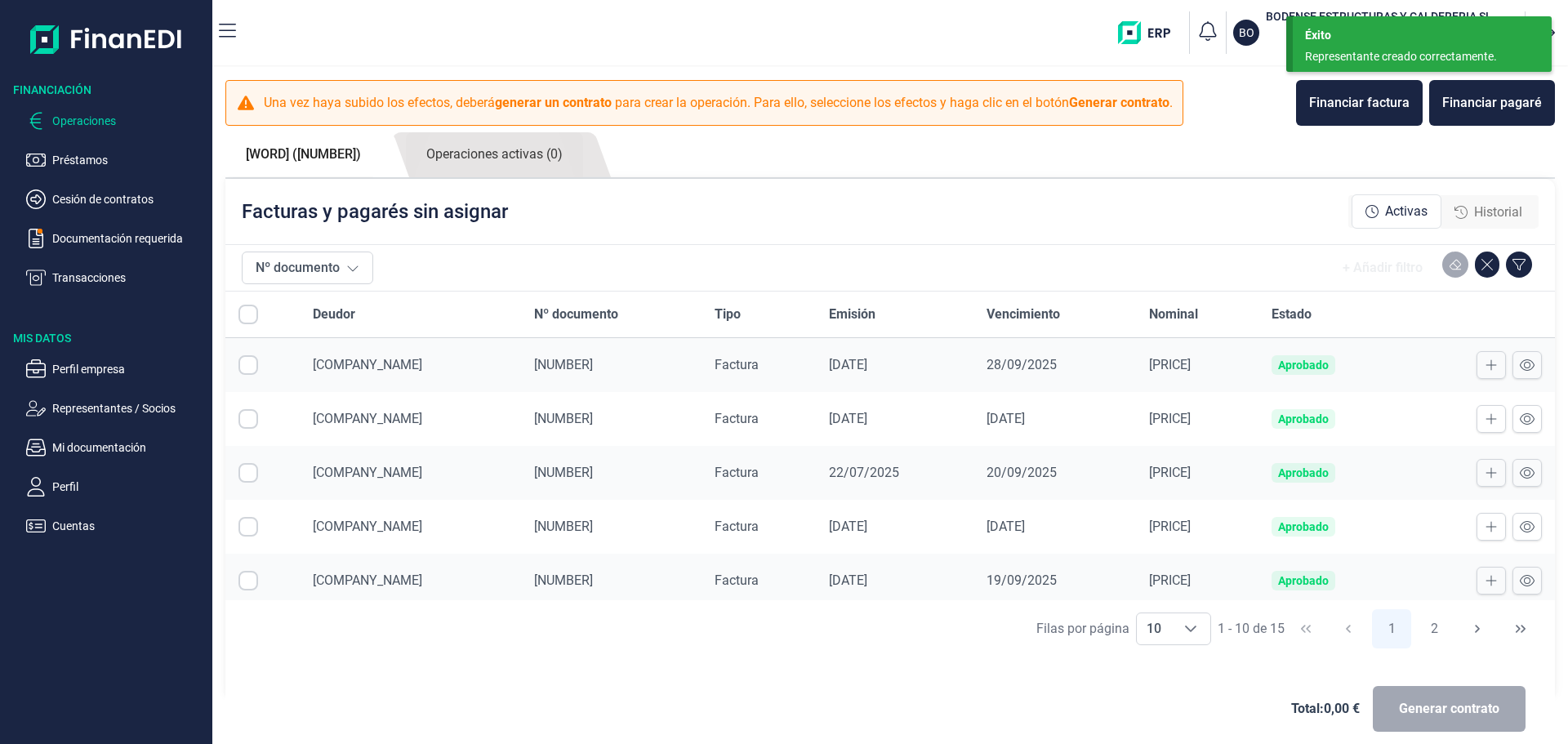 click at bounding box center [248, 365] 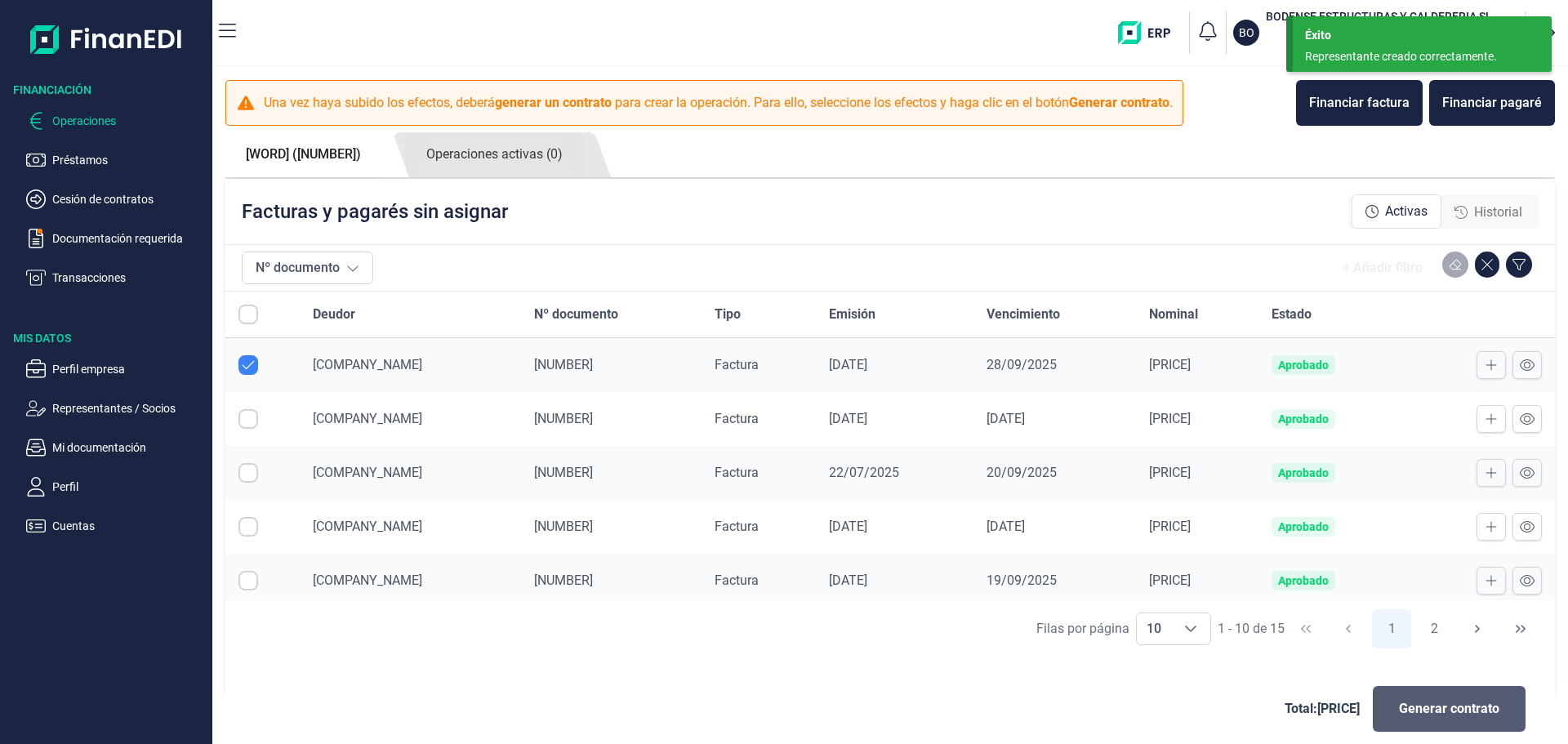click on "Generar contrato" at bounding box center [1449, 709] 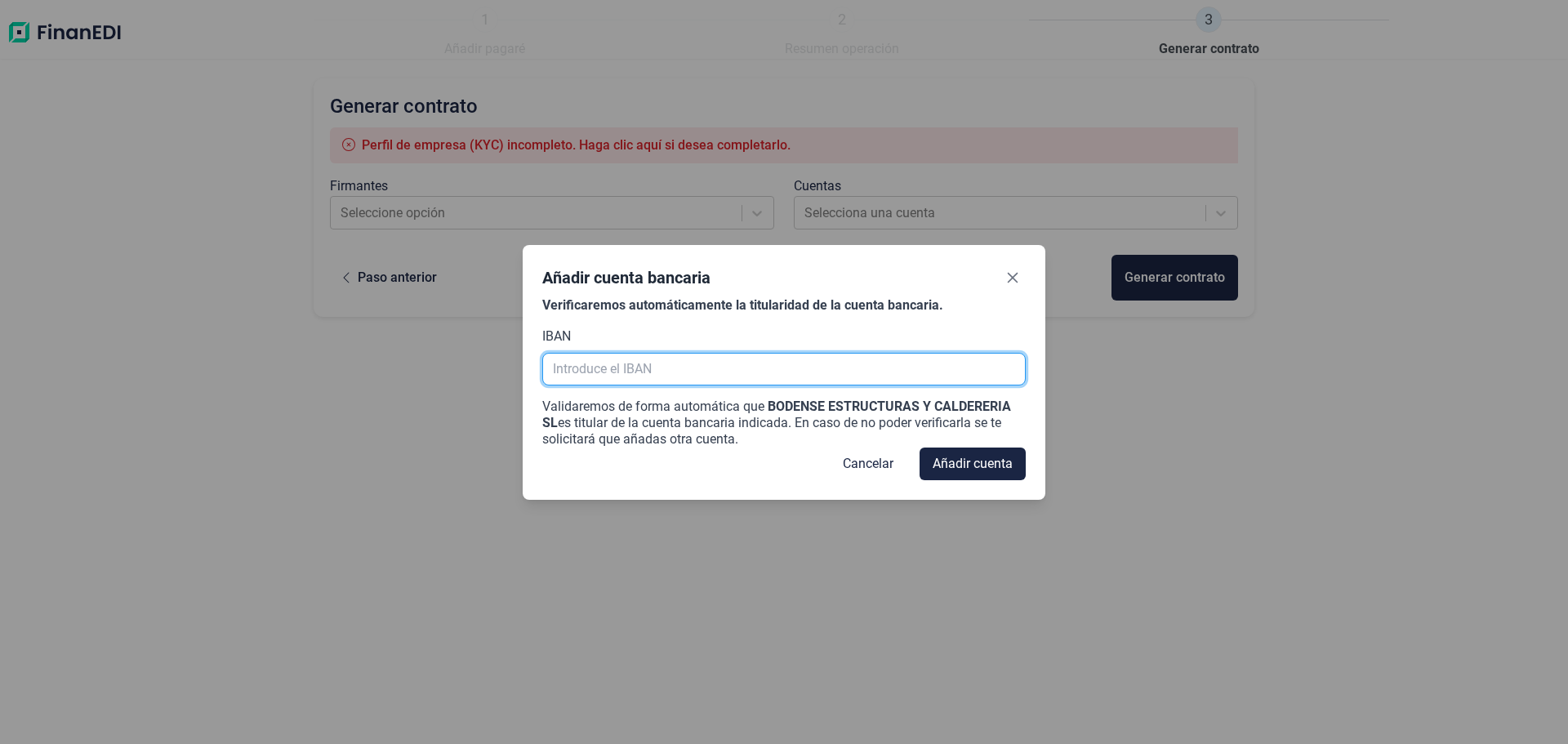 click at bounding box center (784, 369) 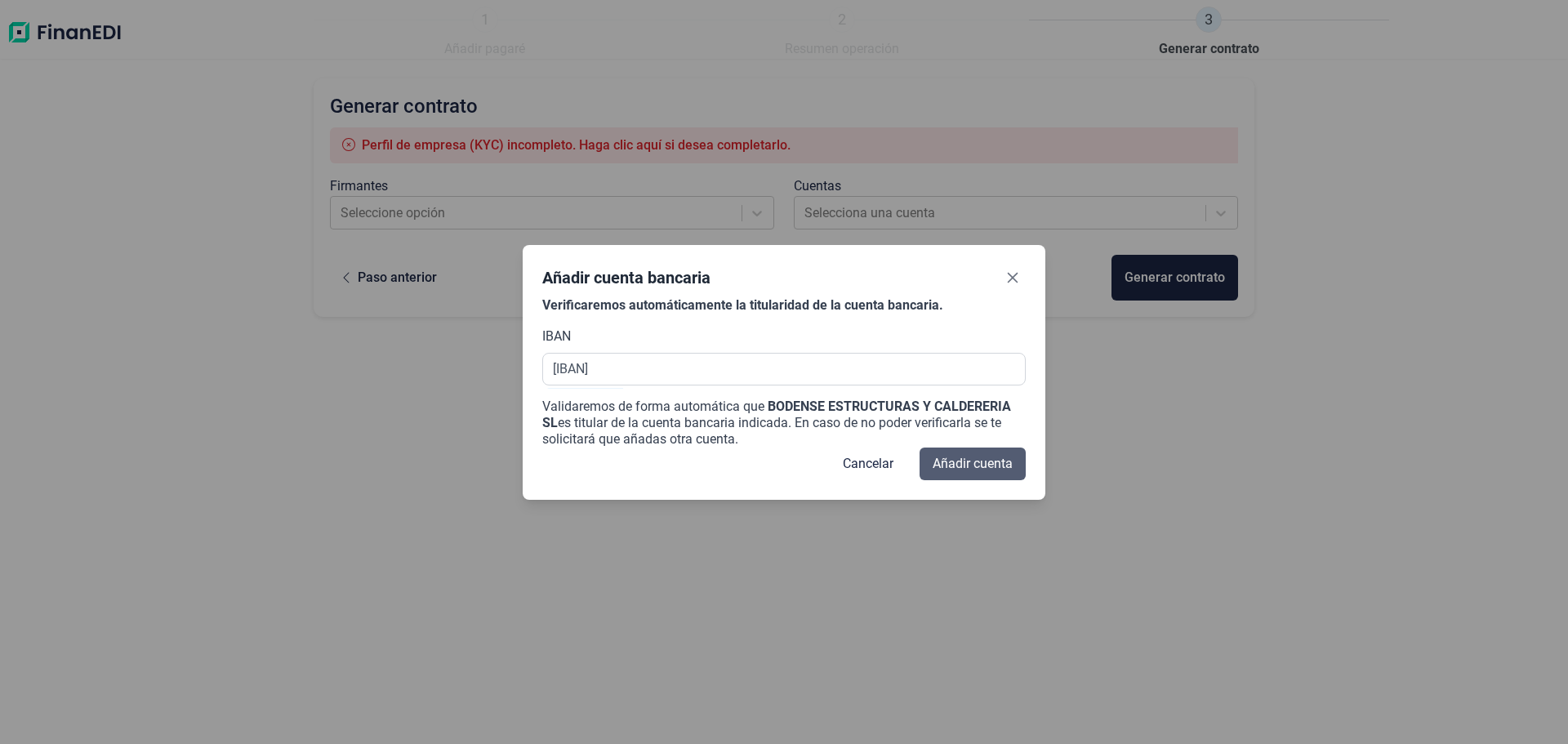 type on "[IBAN]" 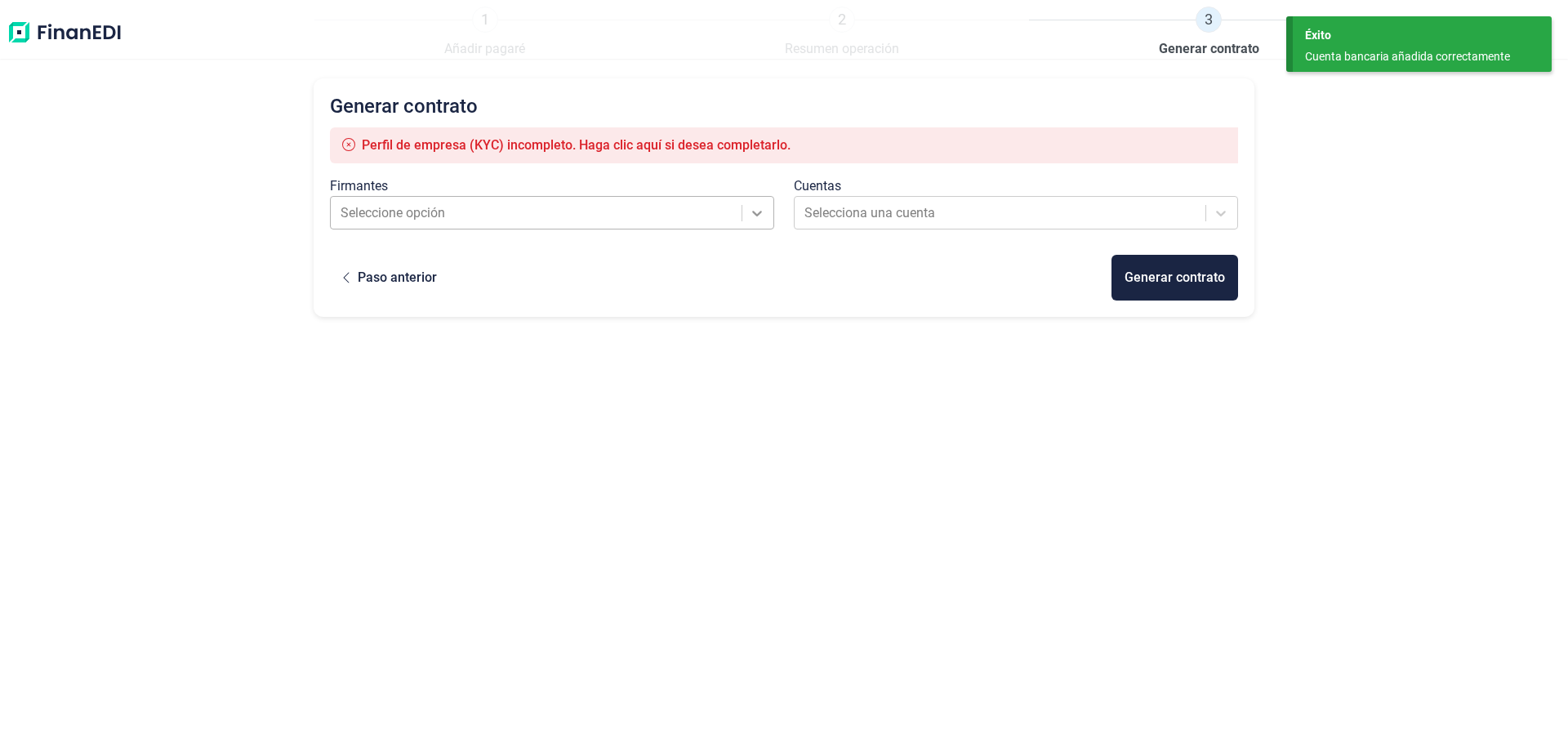 click at bounding box center (757, 213) 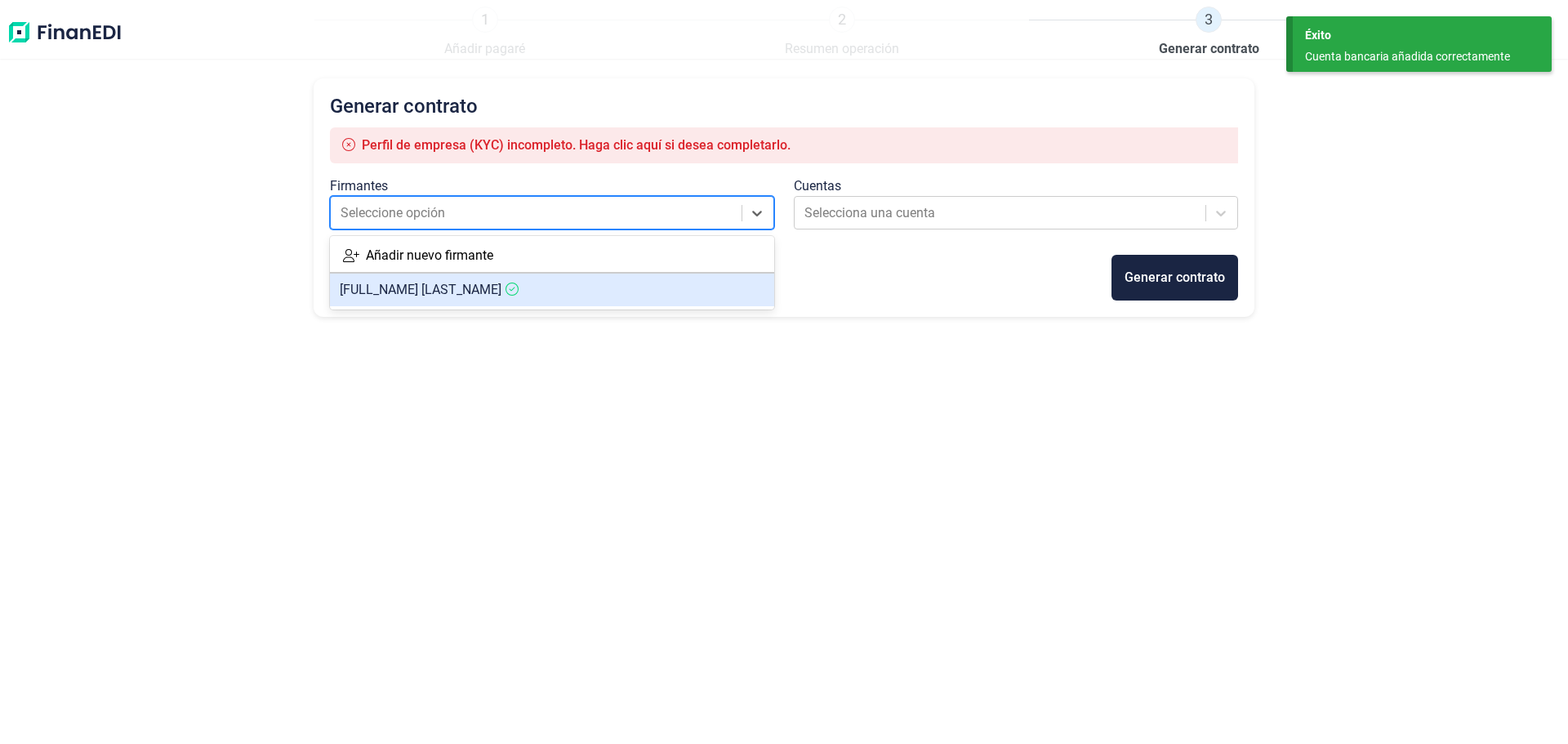 click on "[FULL_NAME]" at bounding box center (552, 290) 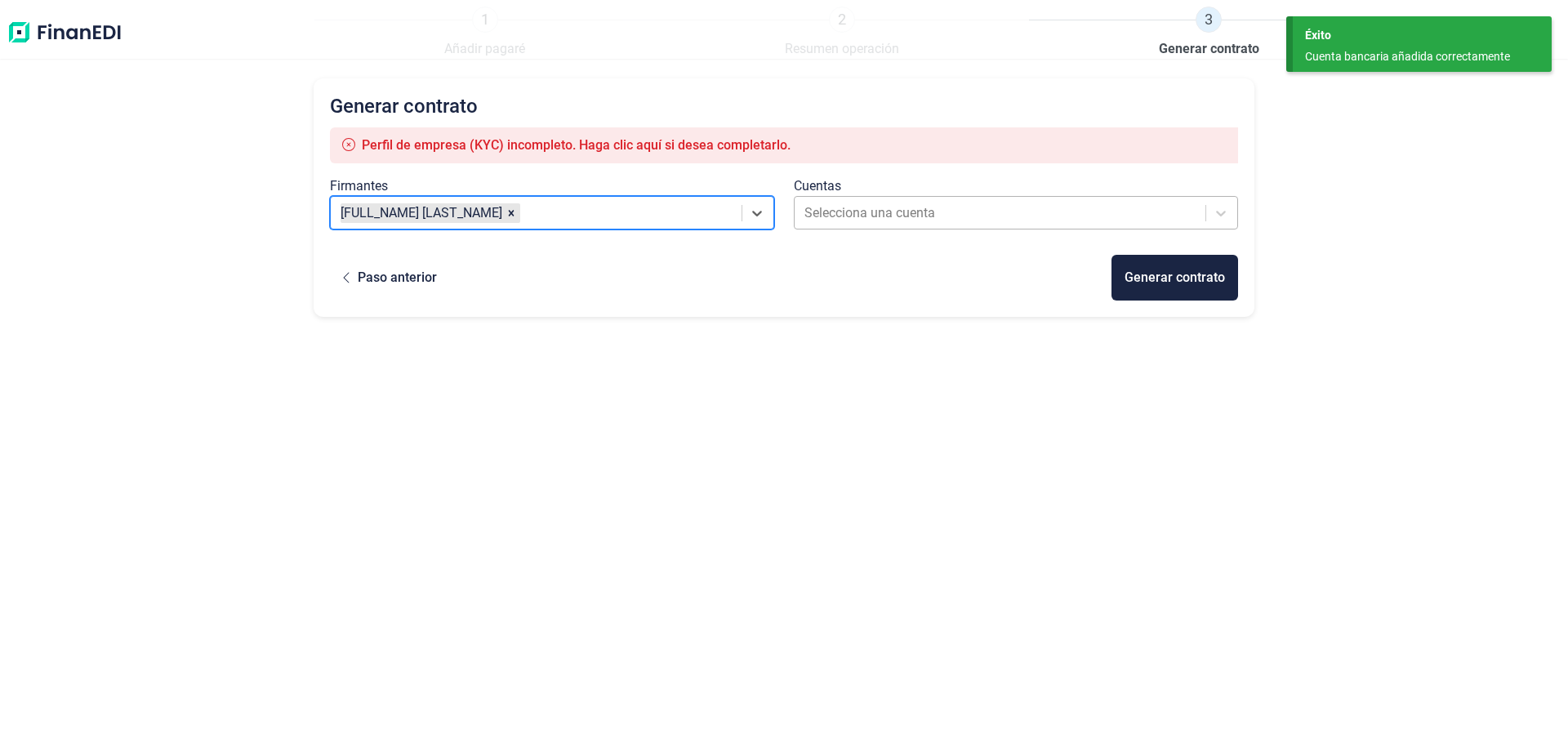 click at bounding box center [1001, 213] 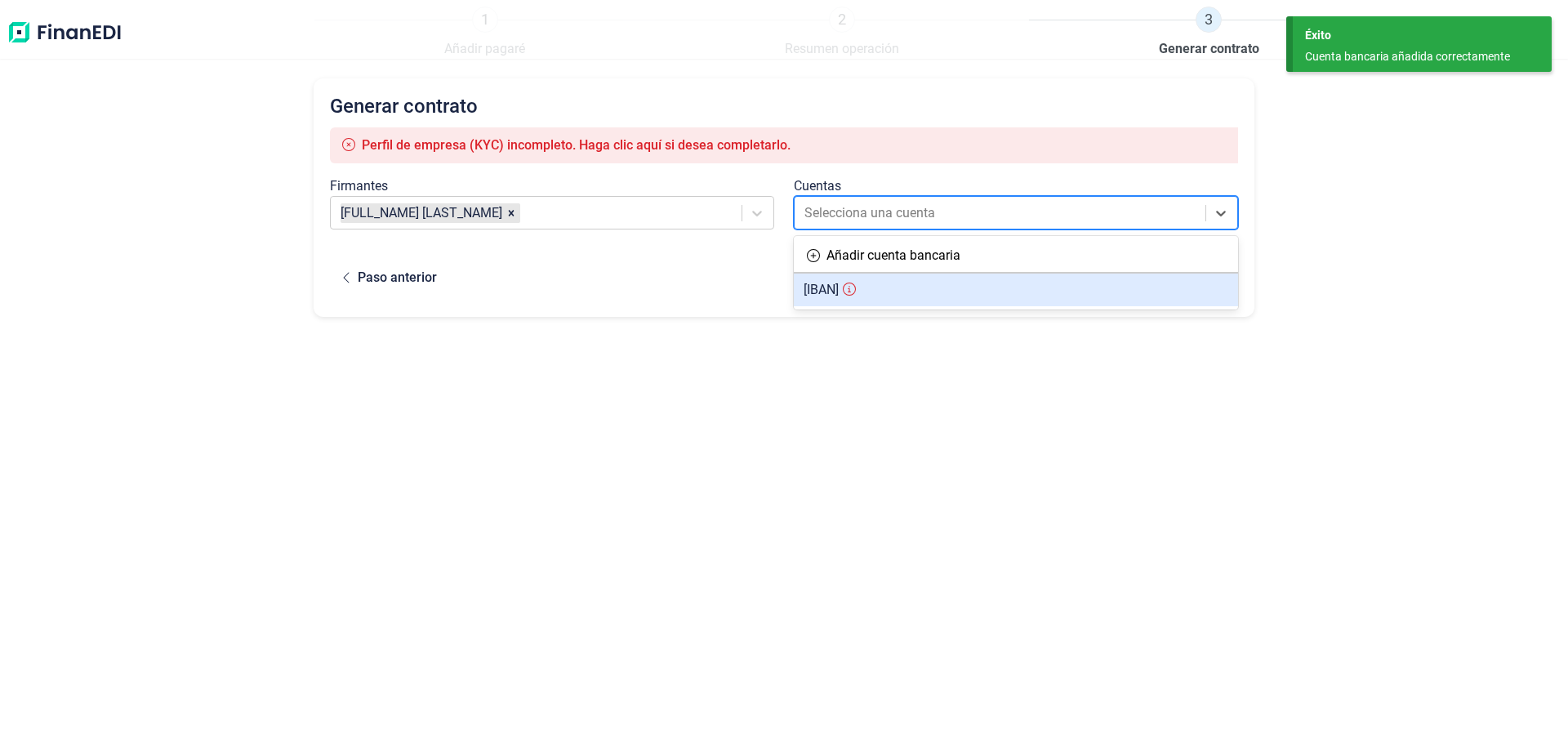 click on "[IBAN]" at bounding box center (821, 289) 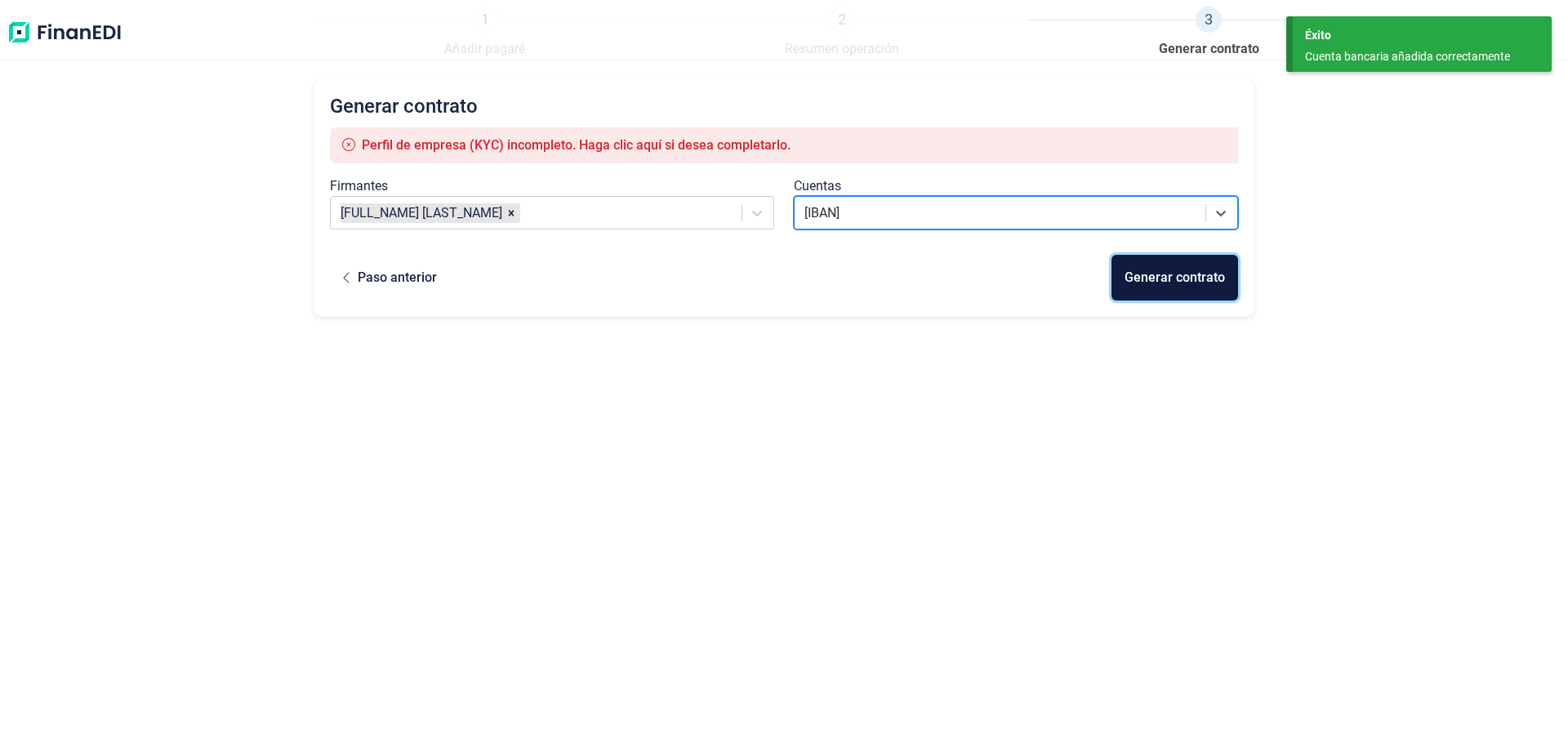 click on "Generar contrato" at bounding box center [1174, 278] 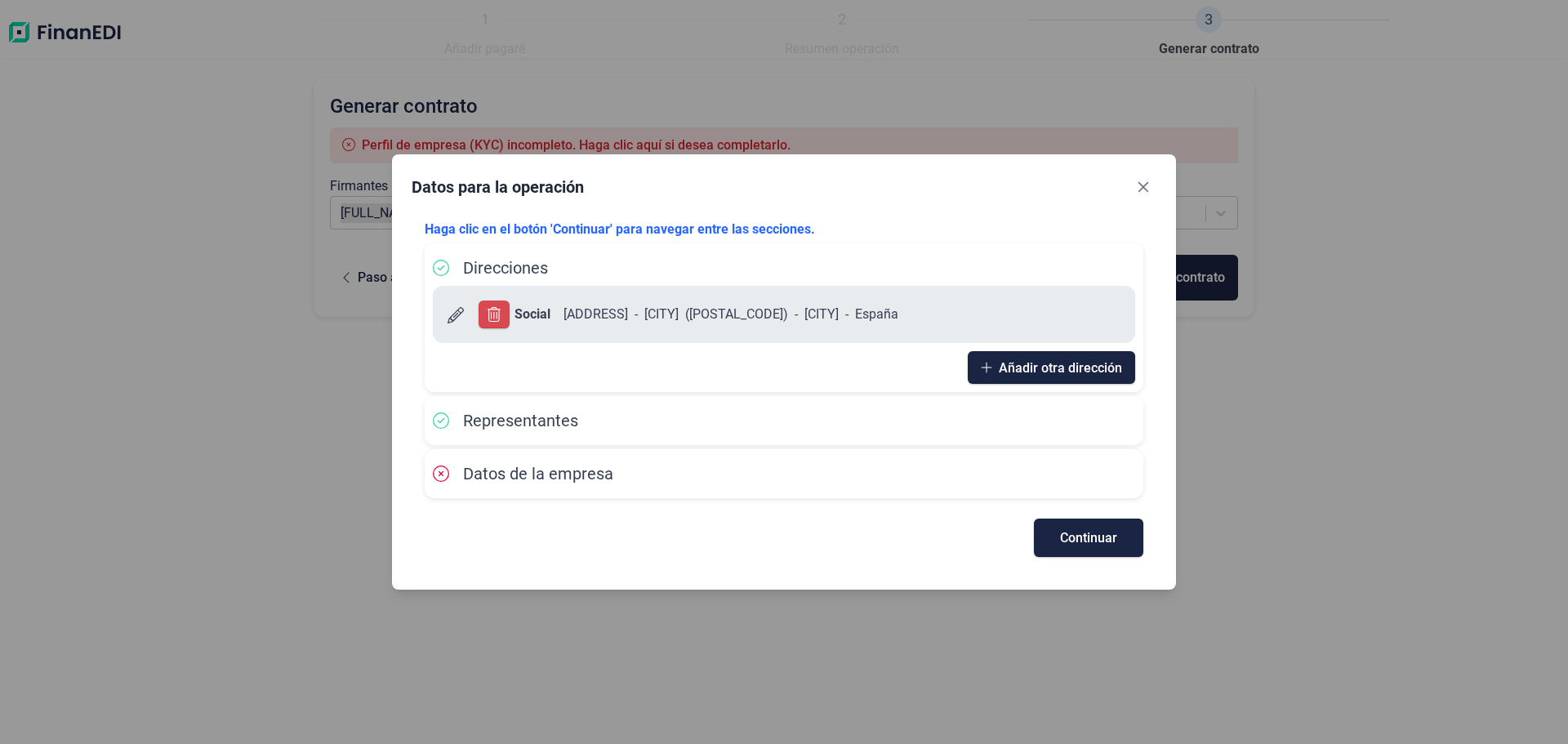 click on "Datos de la empresa" at bounding box center (538, 474) 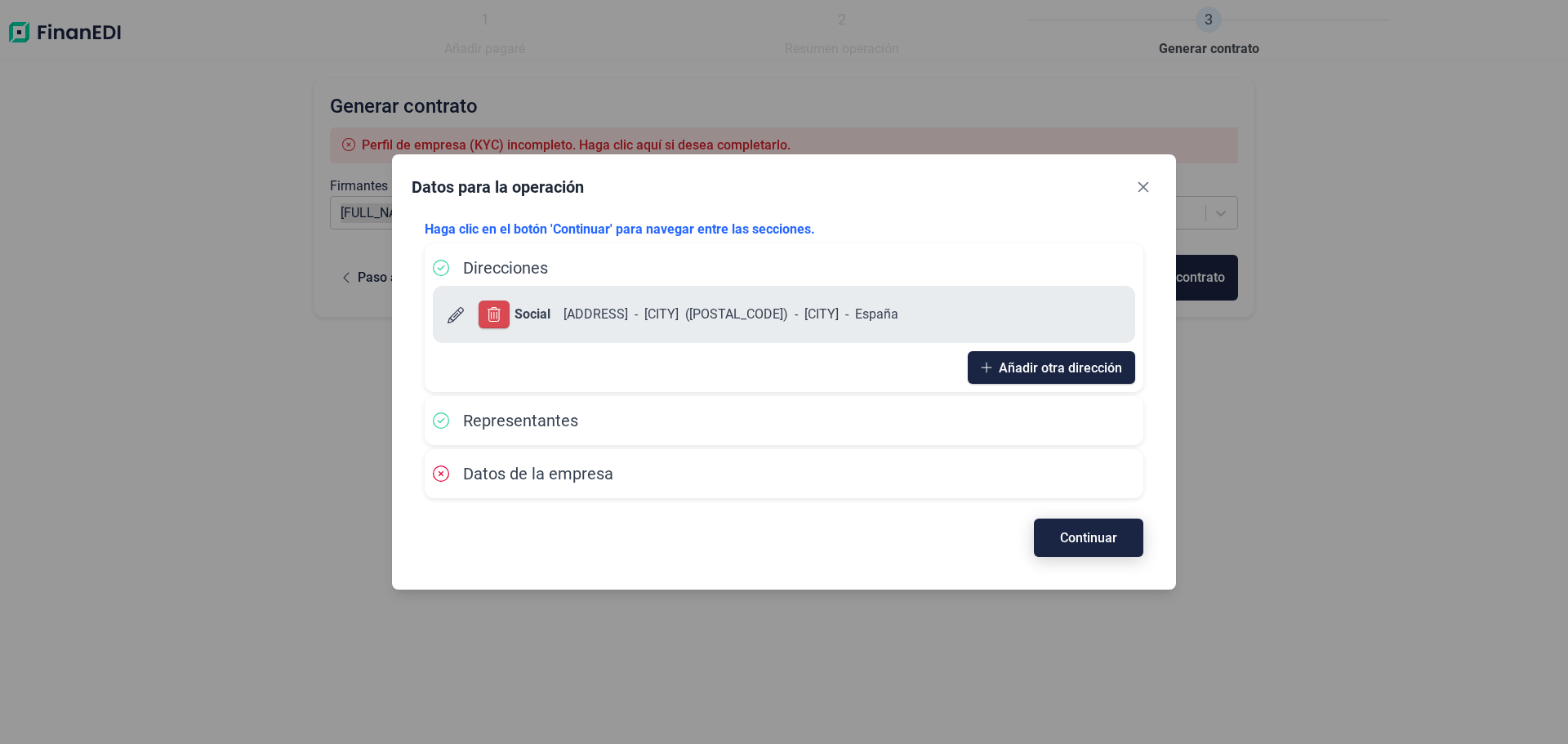 click on "Continuar" at bounding box center [1089, 537] 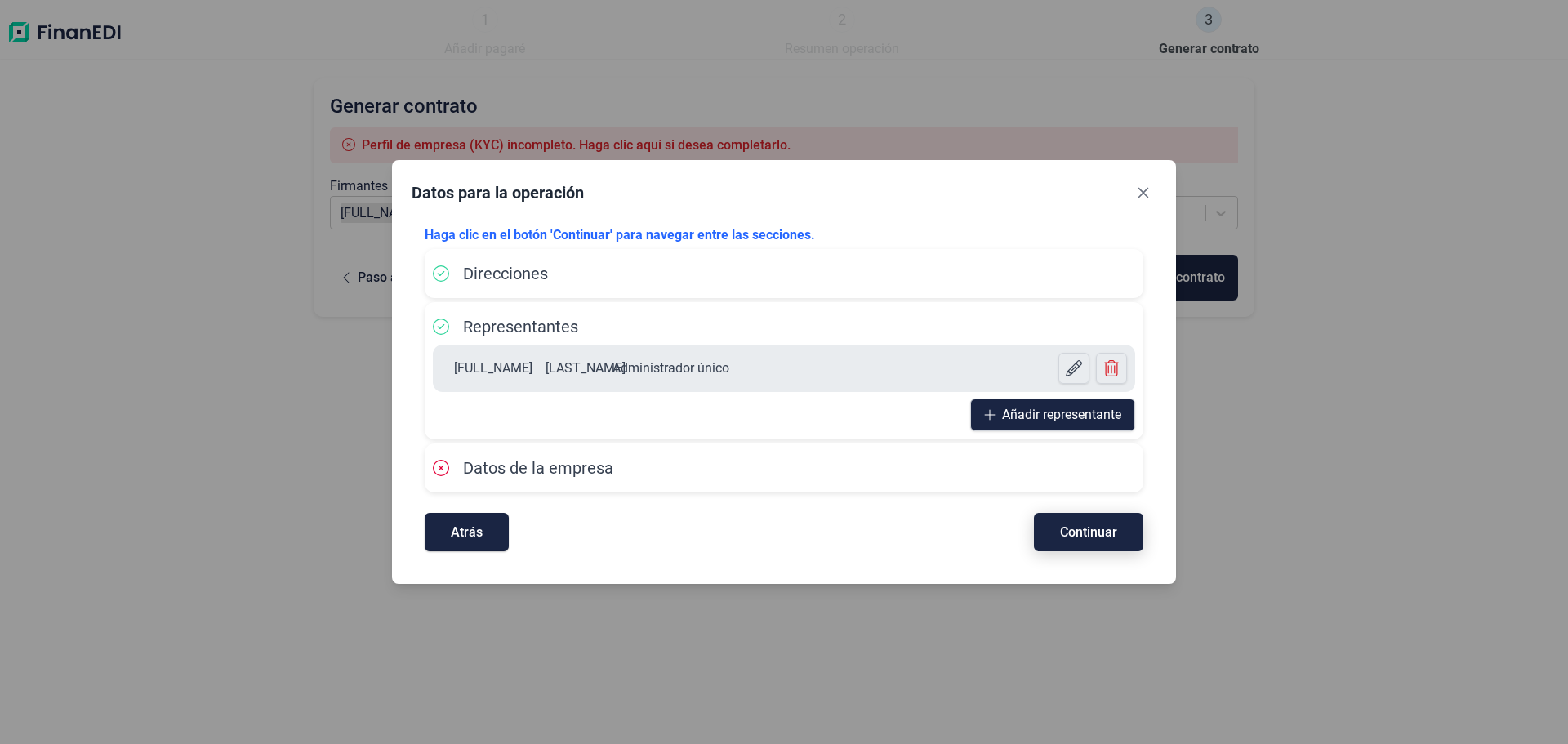 click on "Continuar" at bounding box center [1089, 532] 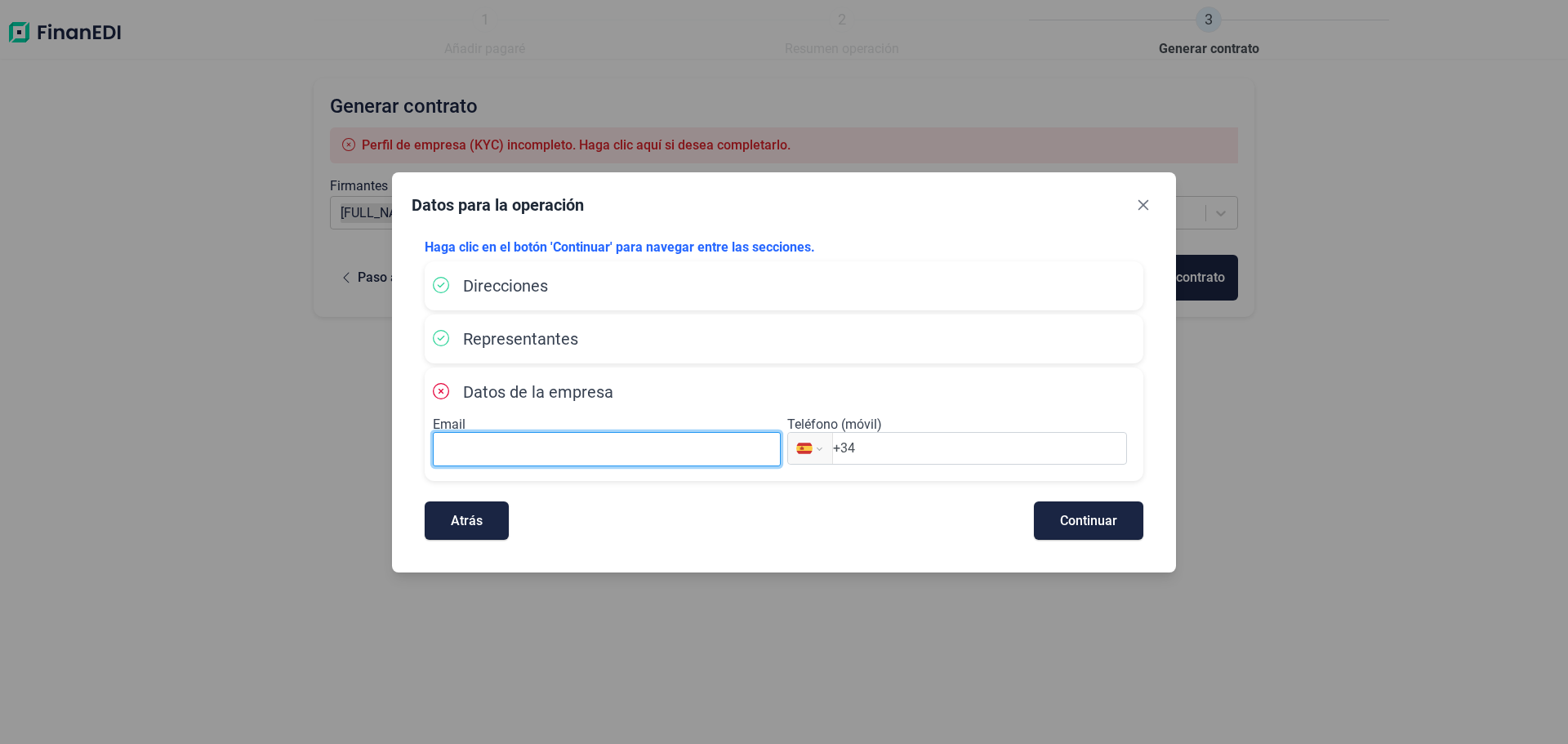 click at bounding box center [607, 449] 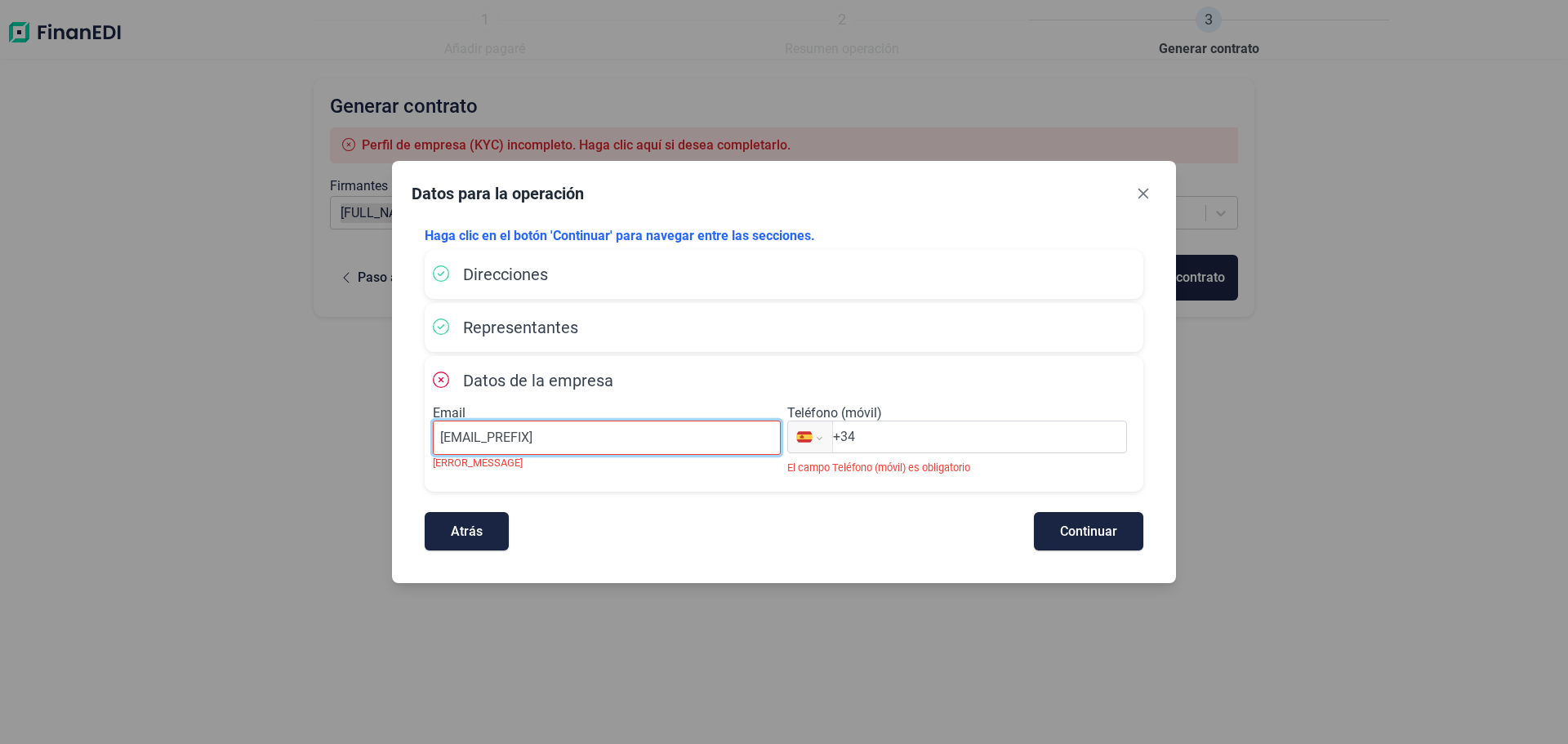 type on "[EMAIL]" 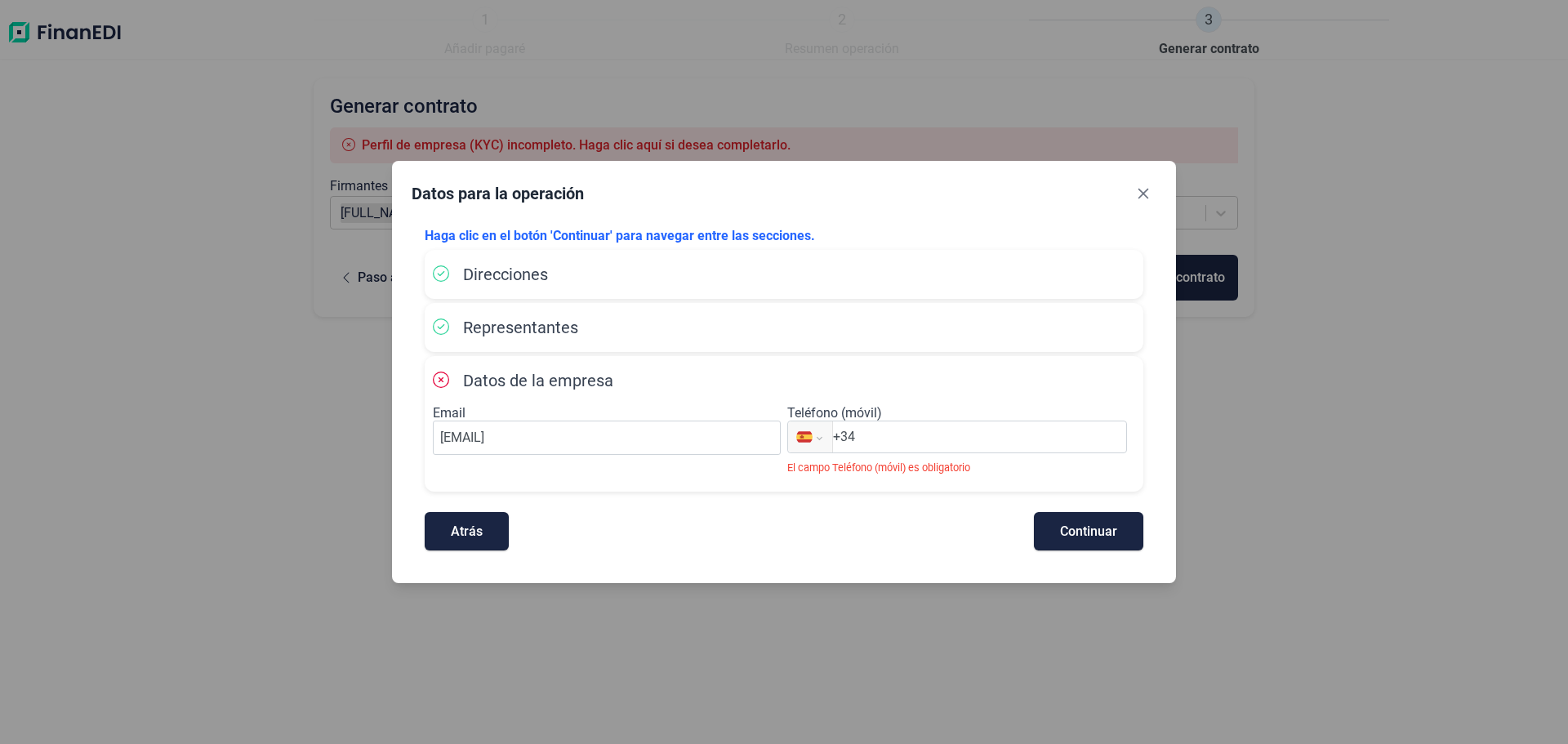 click on "+34" at bounding box center [979, 437] 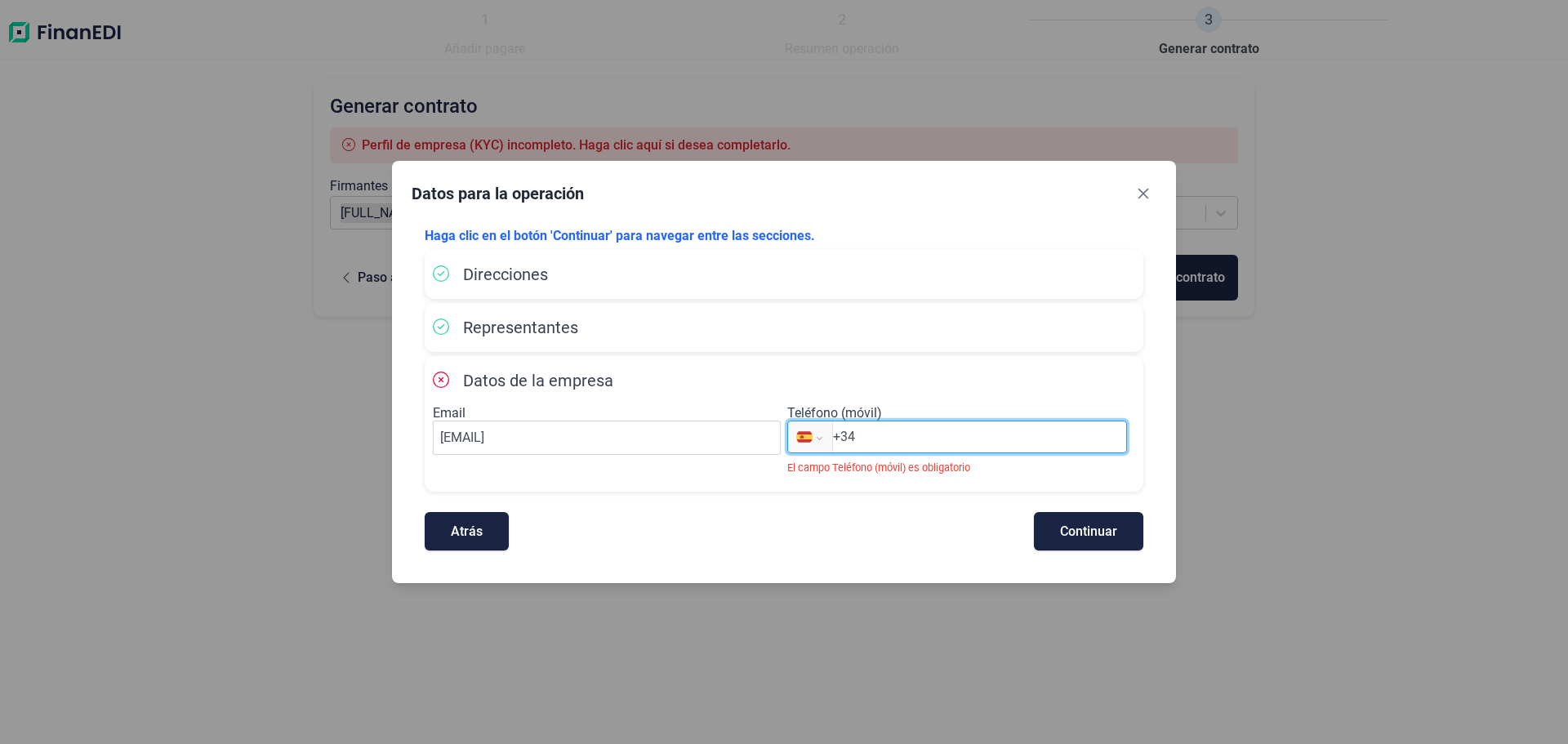 type on "[PHONE]" 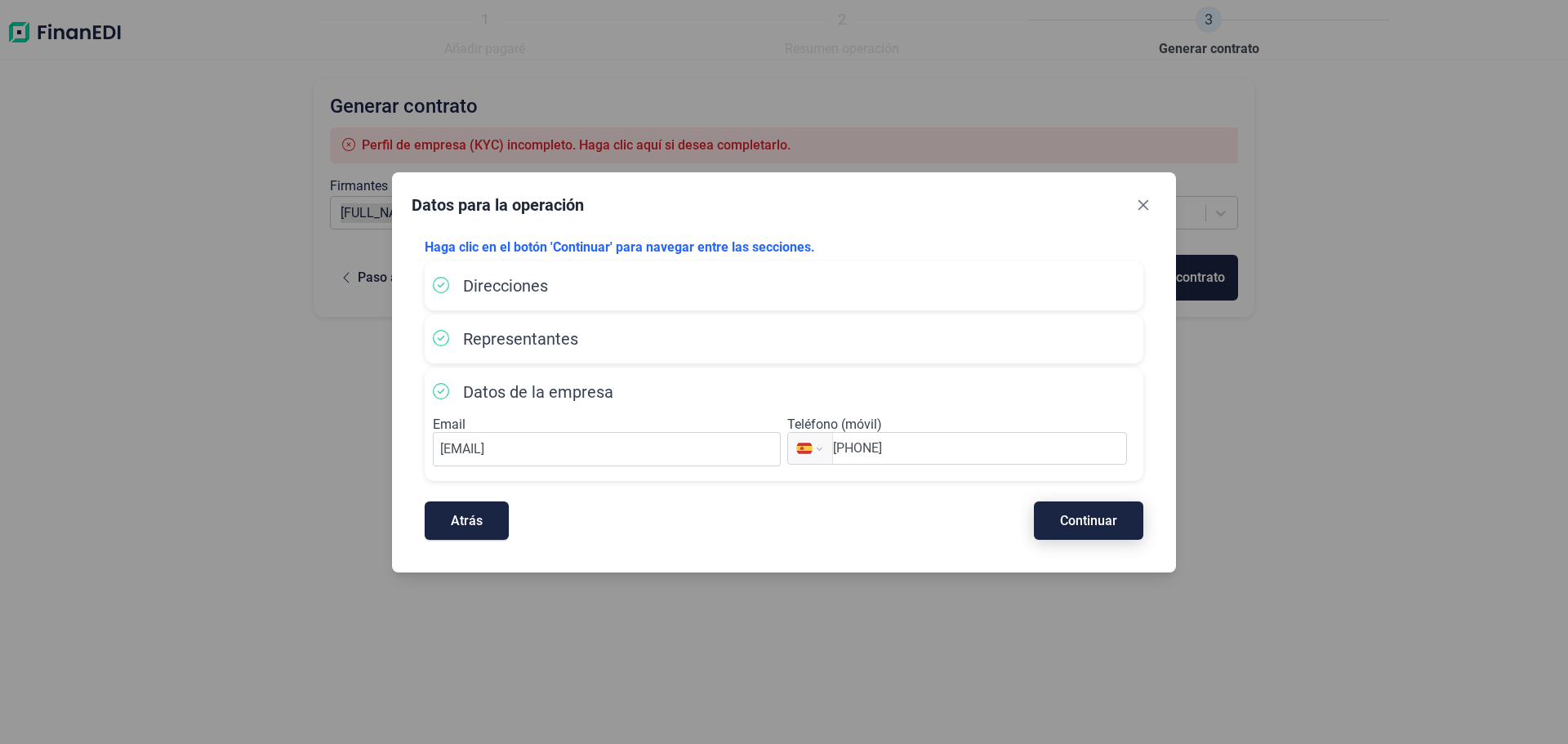 click on "Continuar" at bounding box center [1089, 520] 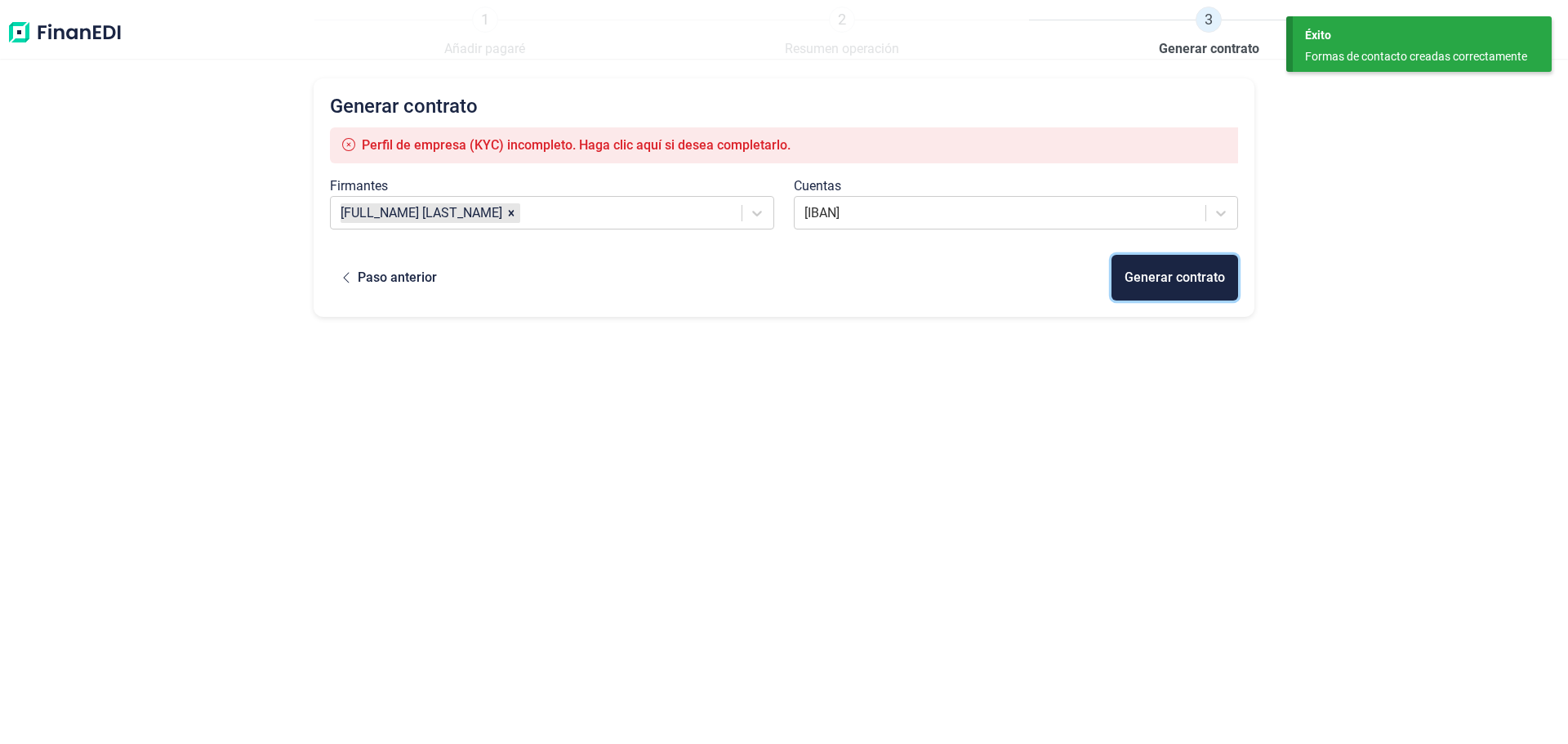 click on "Generar contrato" at bounding box center (1174, 278) 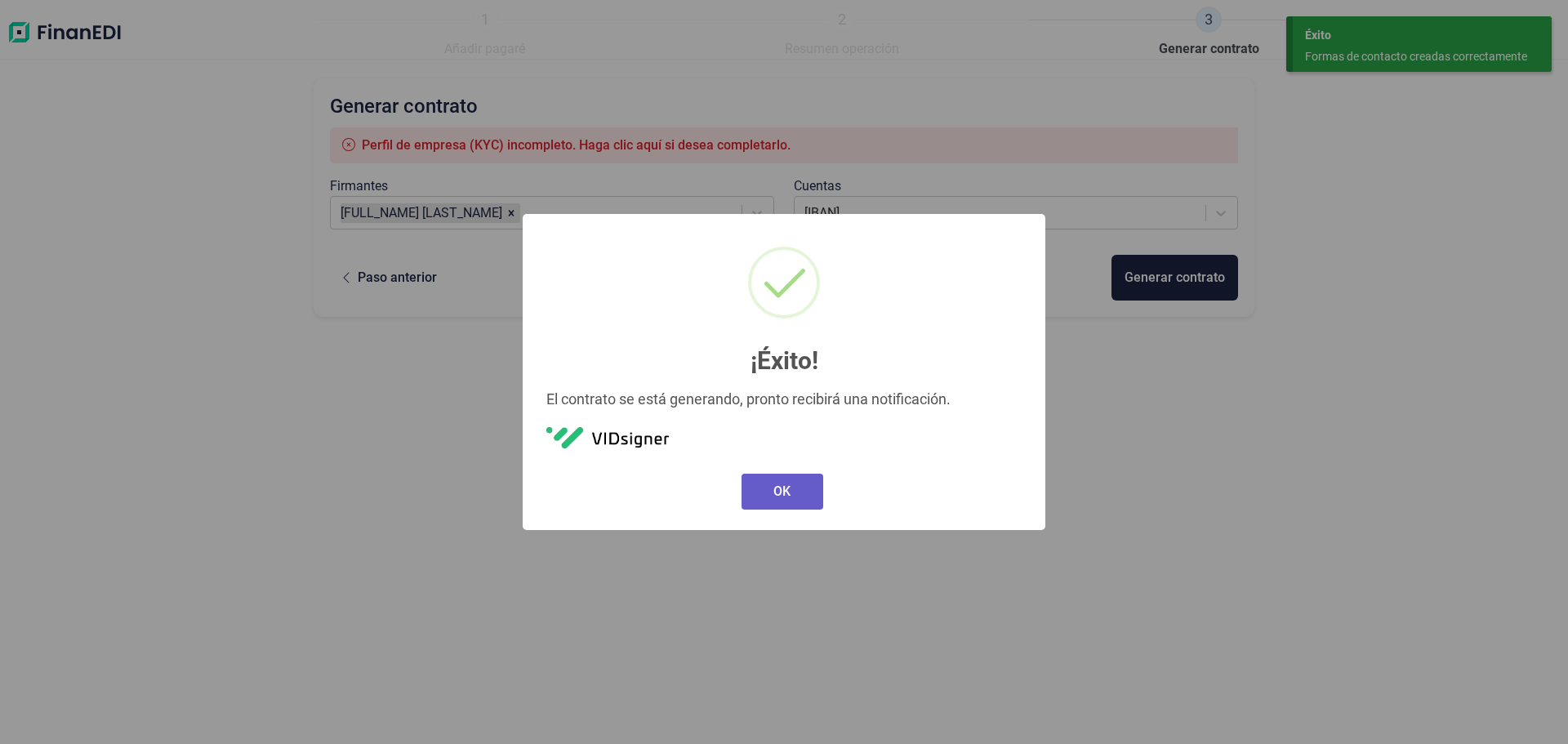 click on "OK" at bounding box center (782, 492) 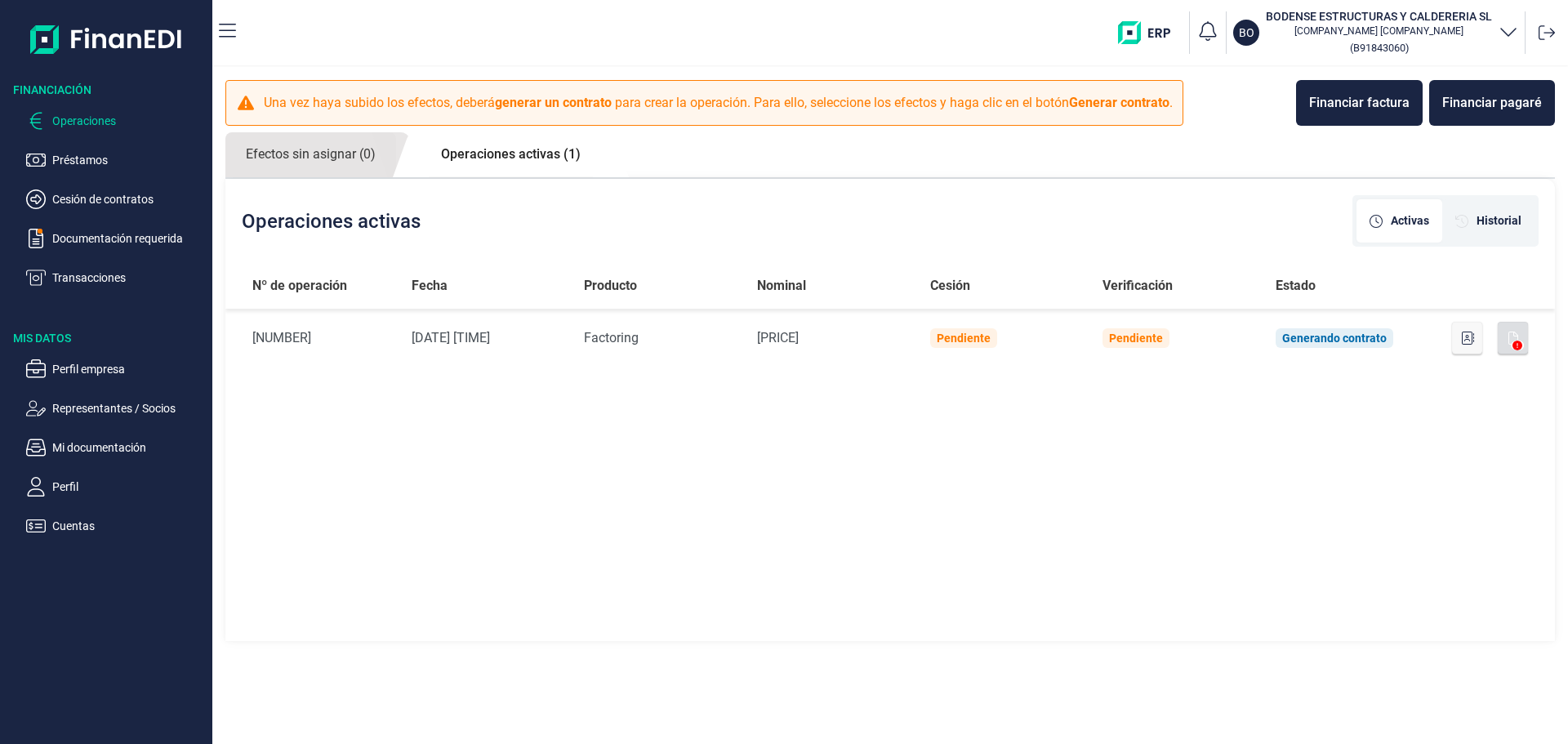 click on "Operaciones activas (1)" at bounding box center (510, 154) 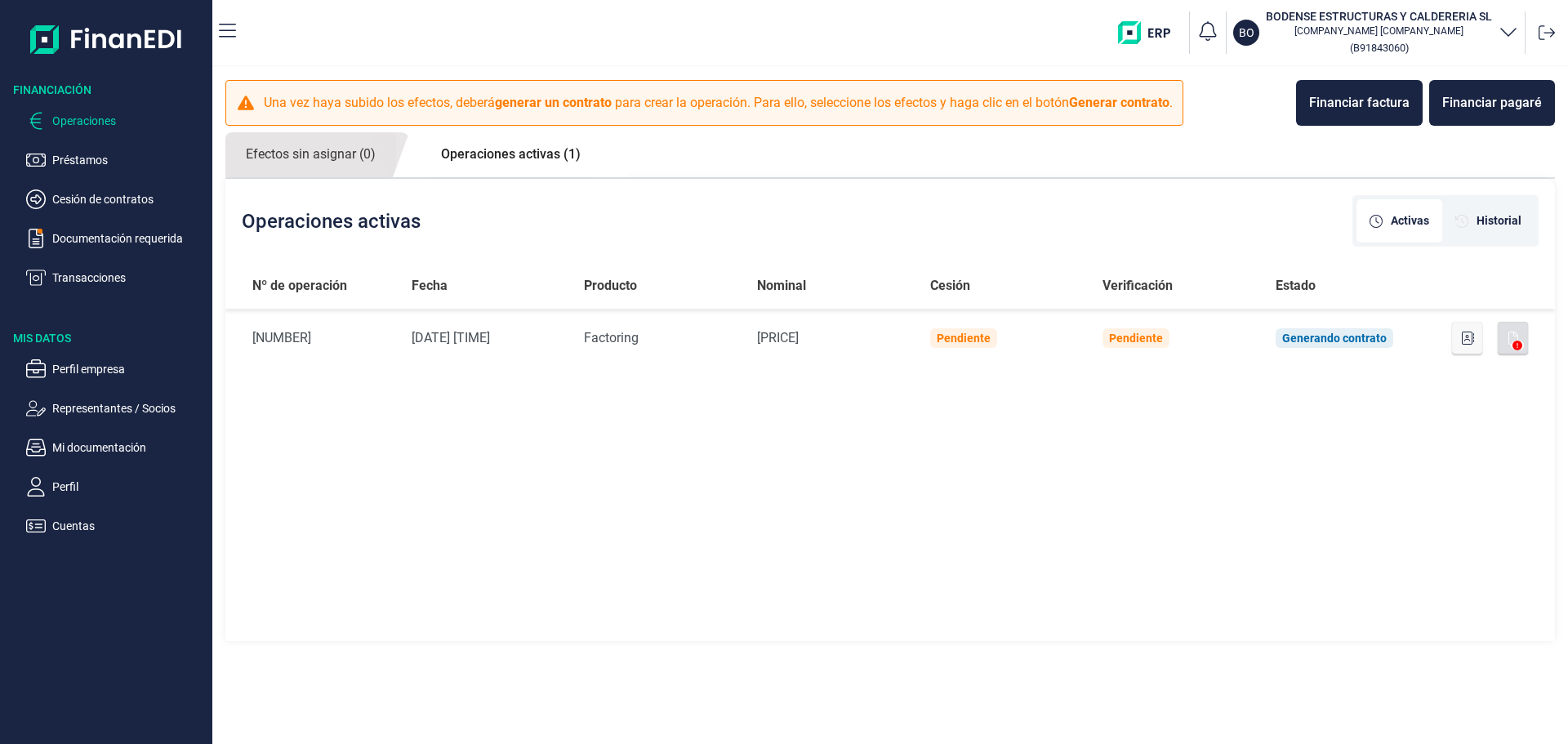 click on "Operaciones" at bounding box center (129, 121) 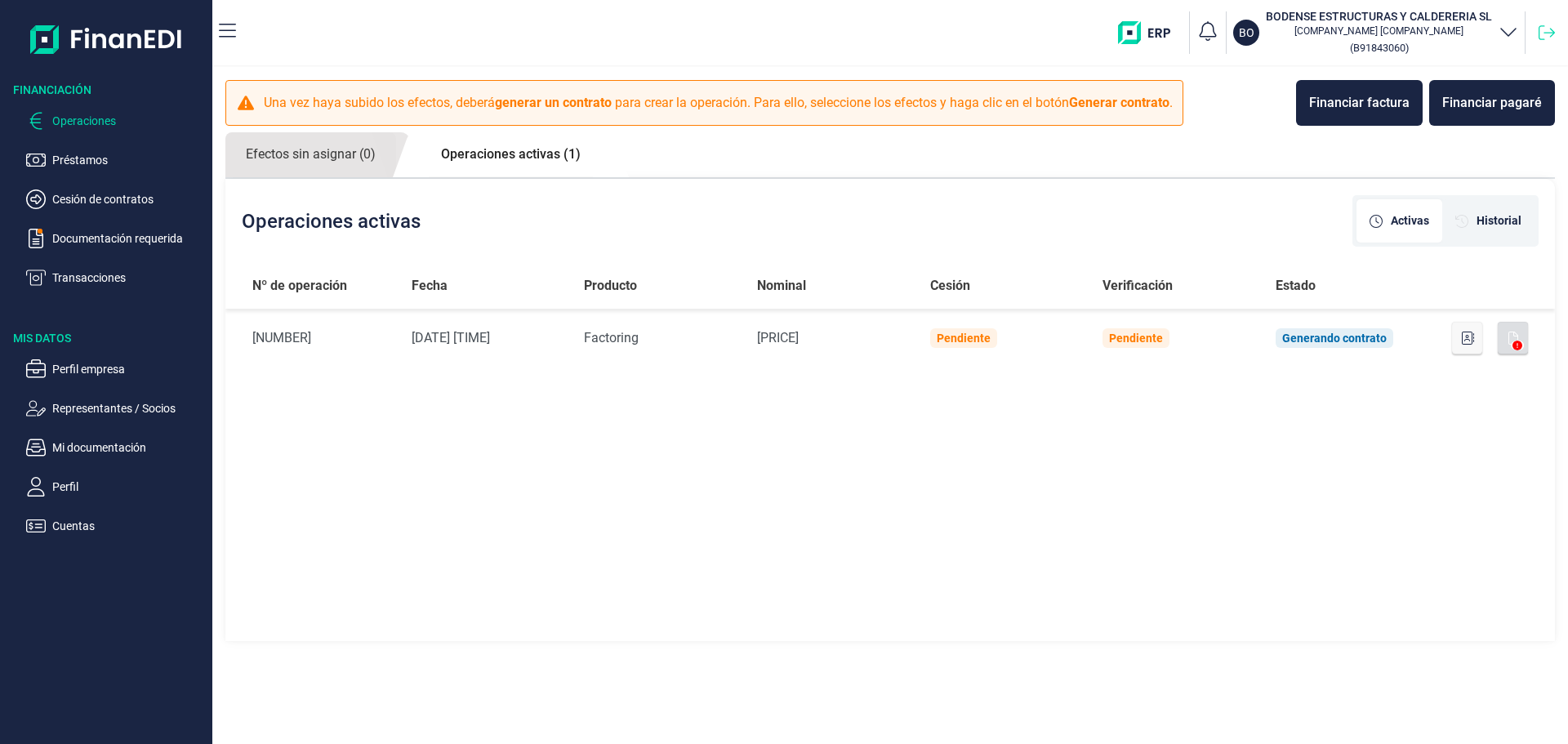 click 